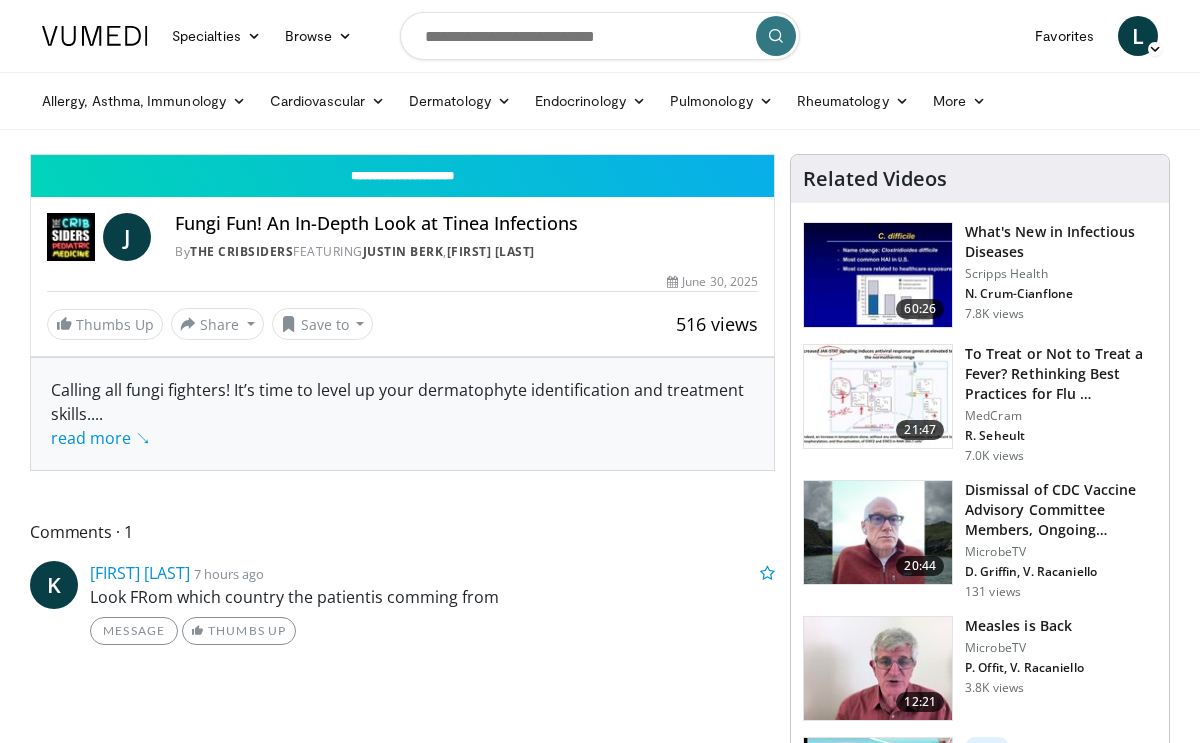 scroll, scrollTop: 0, scrollLeft: 0, axis: both 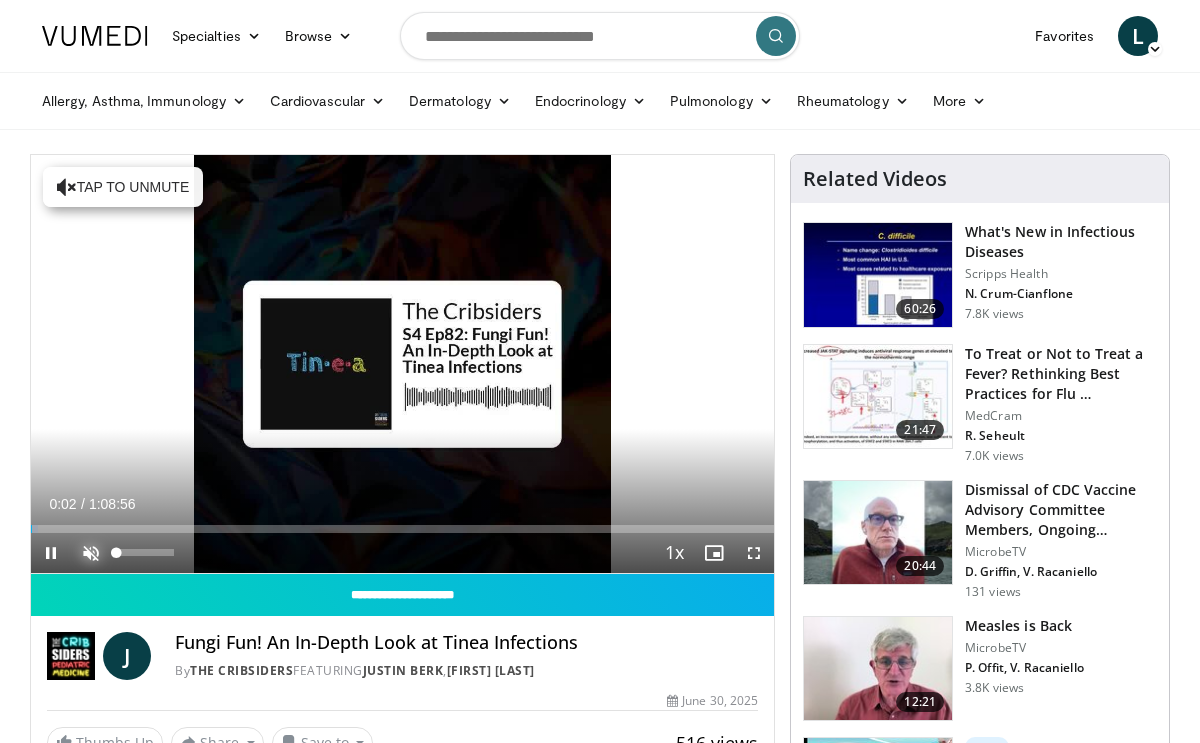 click at bounding box center [91, 553] 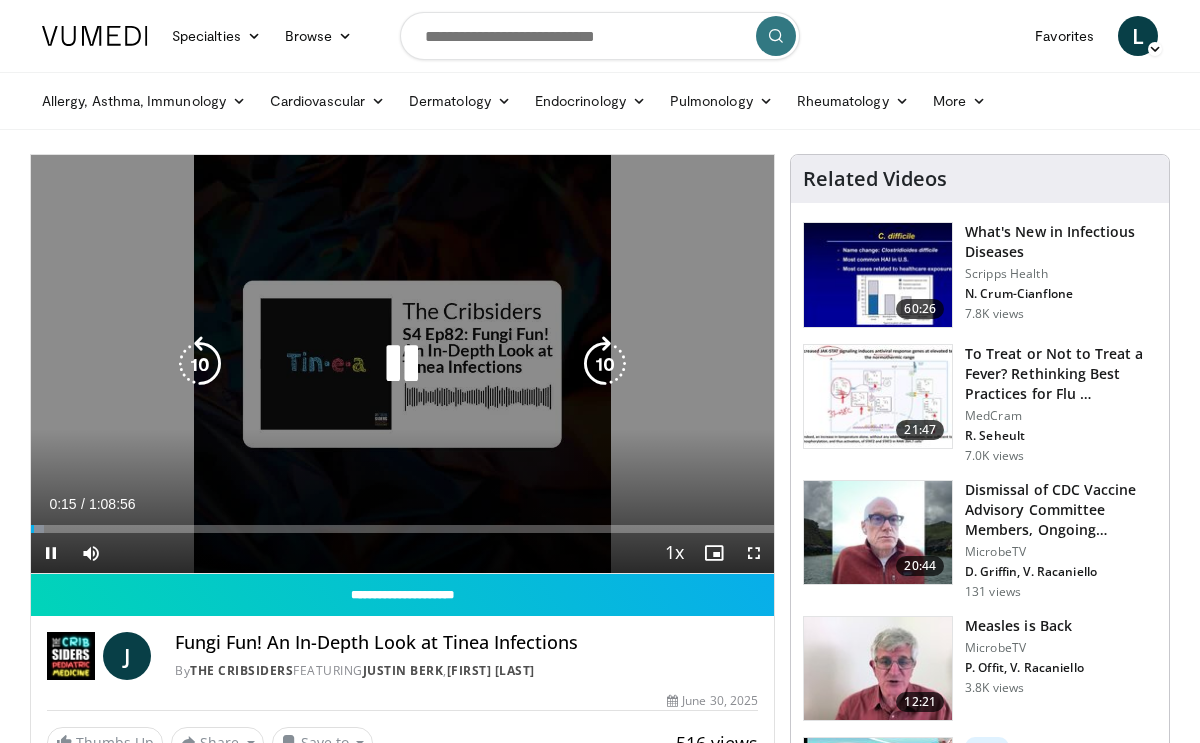 click at bounding box center (403, 364) 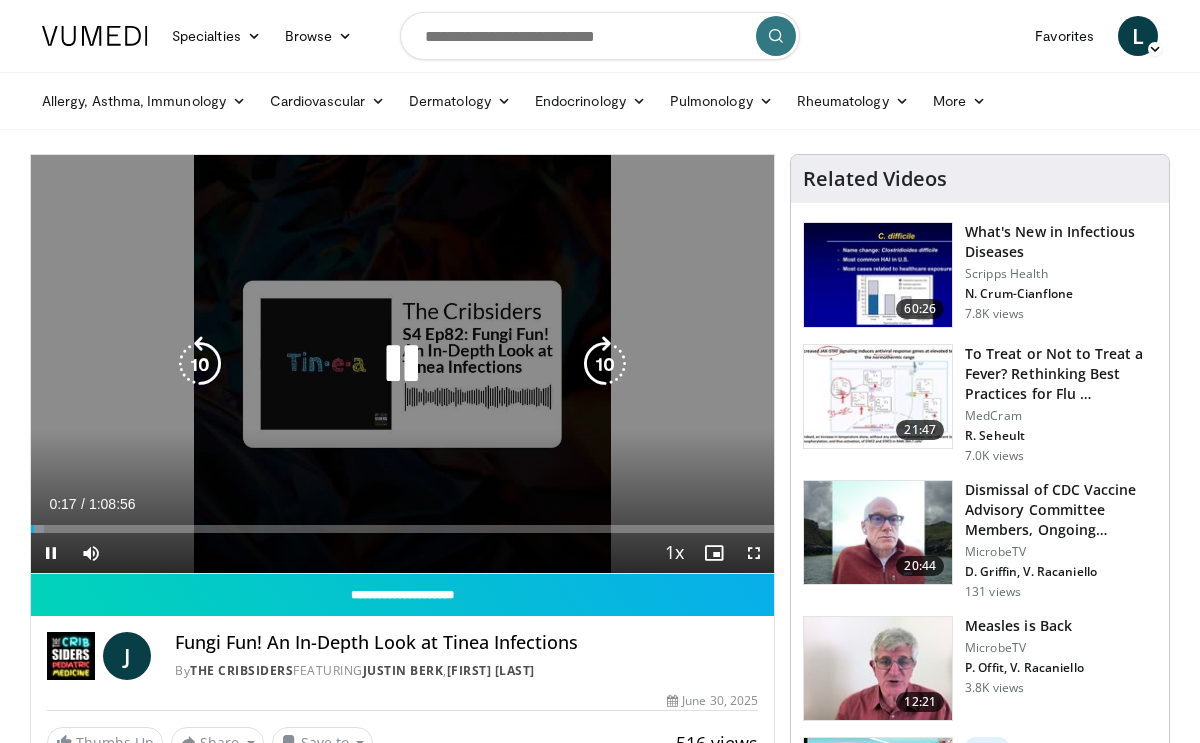 click at bounding box center (402, 364) 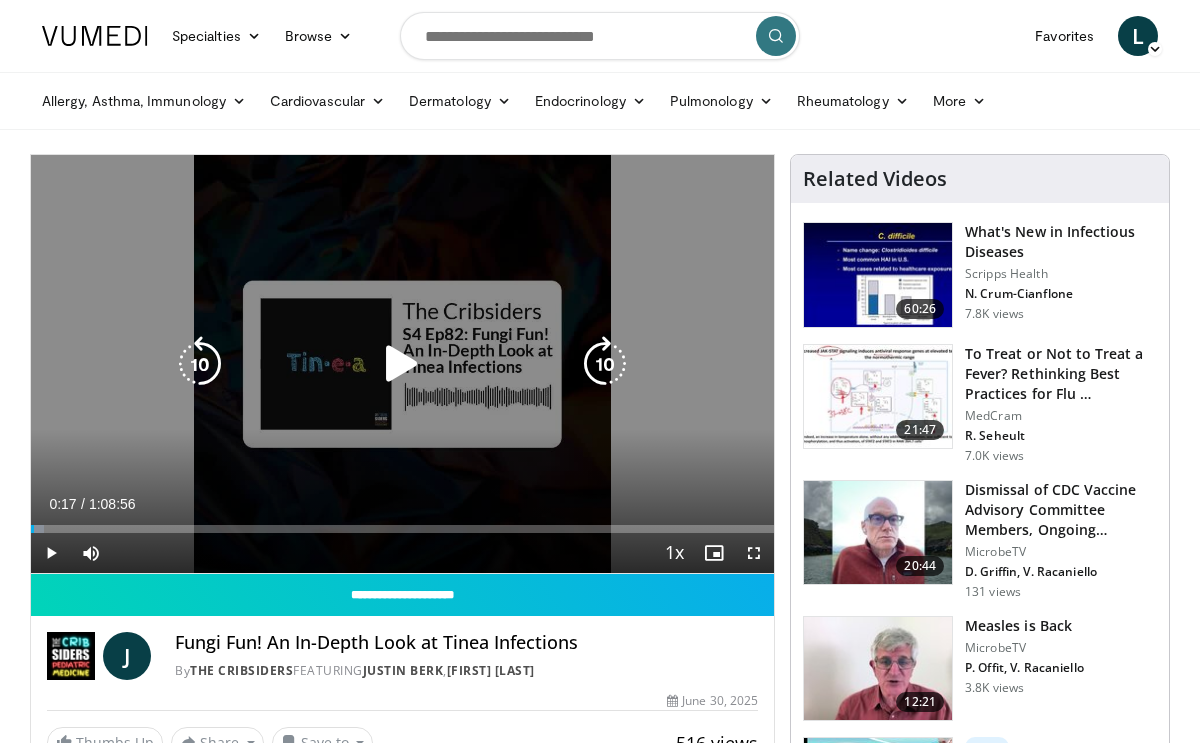 click at bounding box center [402, 364] 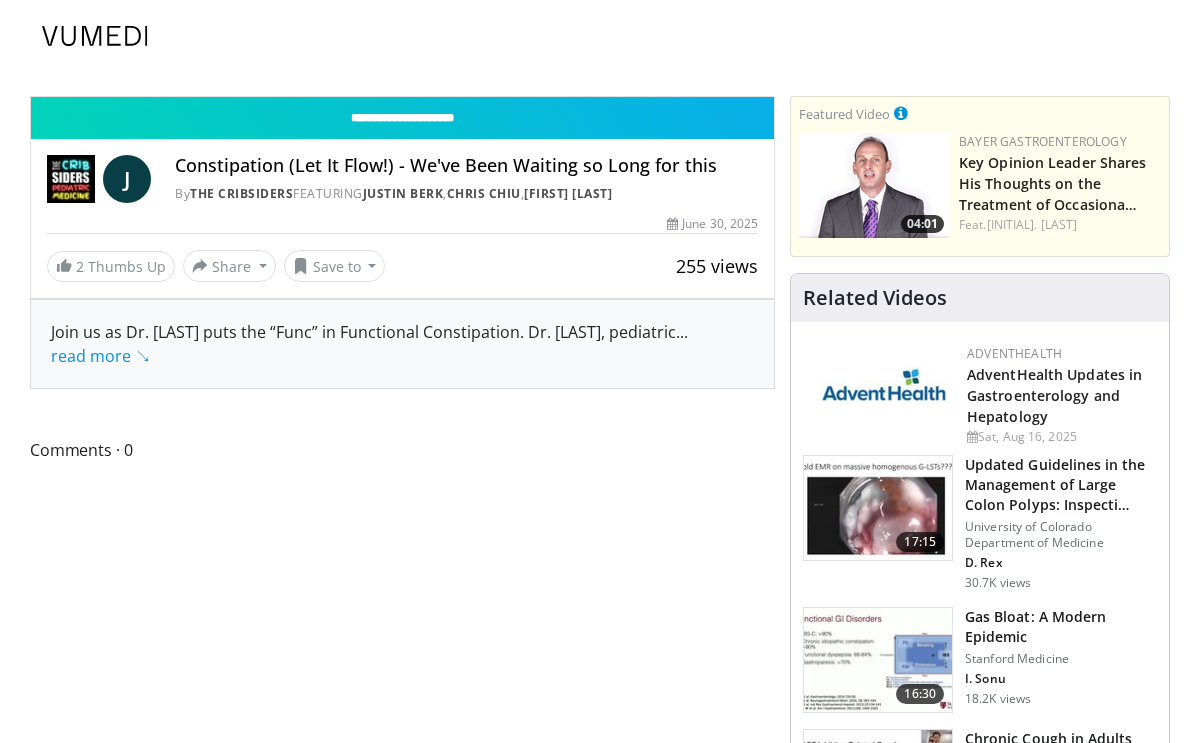 scroll, scrollTop: 0, scrollLeft: 0, axis: both 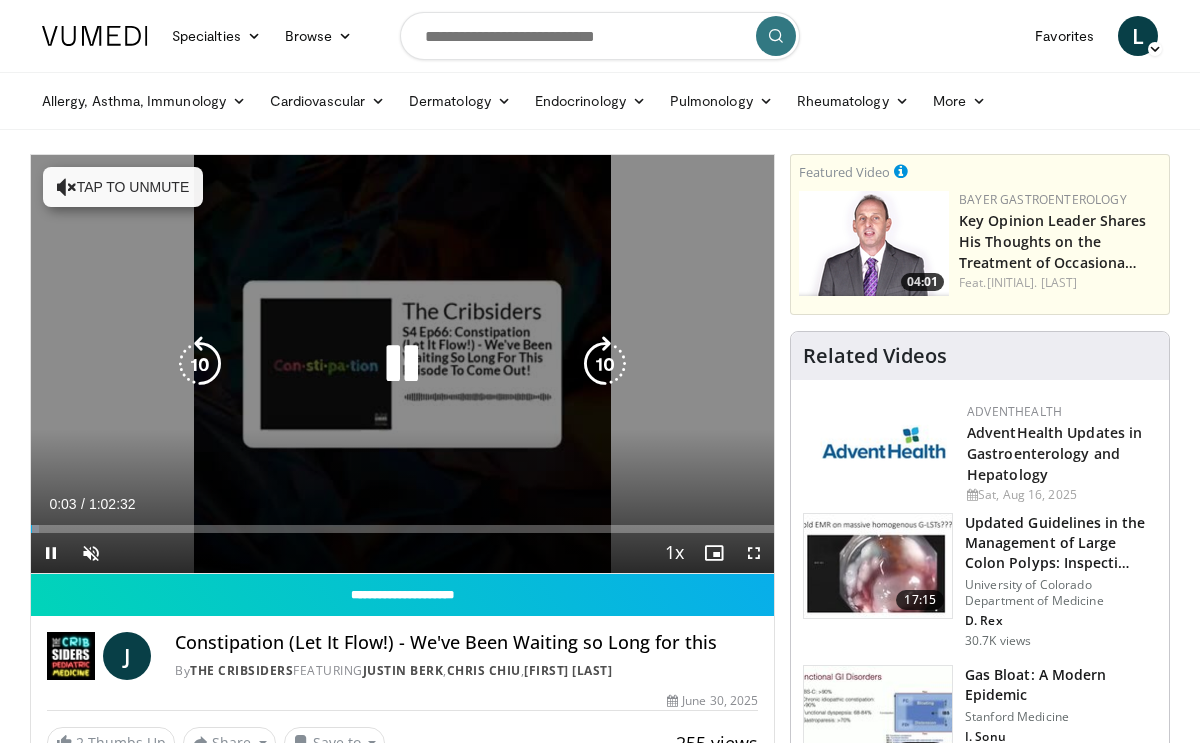 click at bounding box center [67, 187] 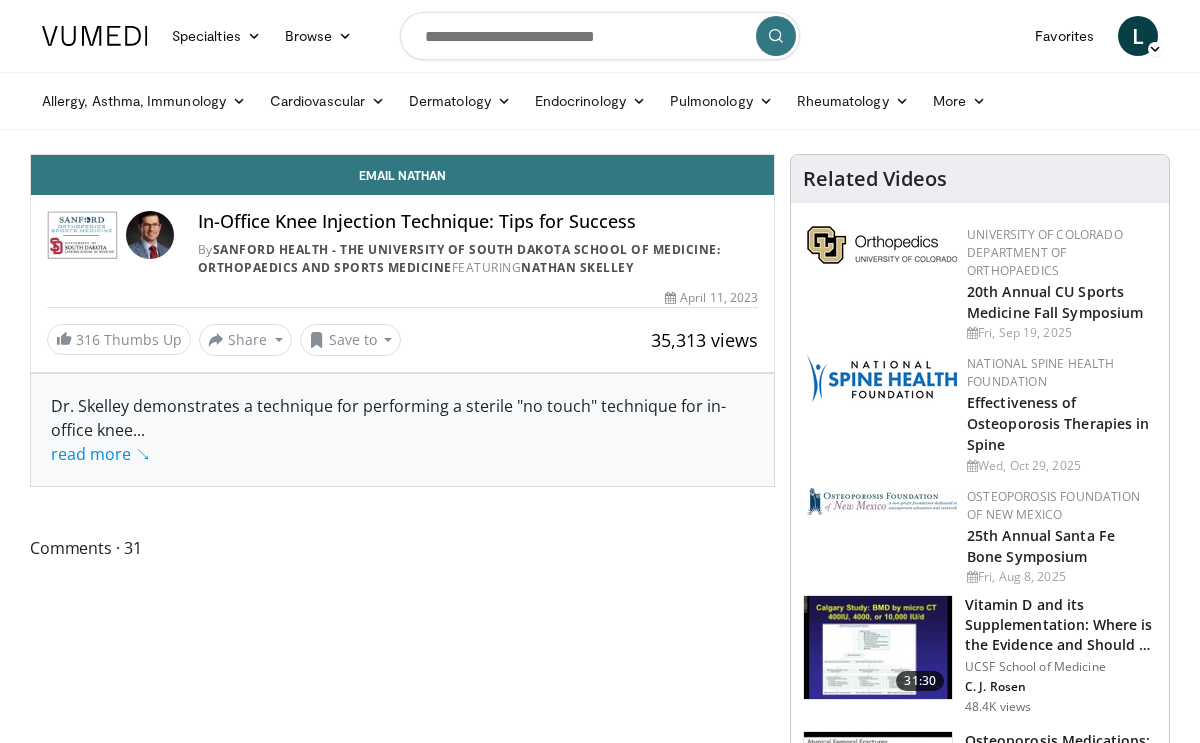 scroll, scrollTop: 0, scrollLeft: 0, axis: both 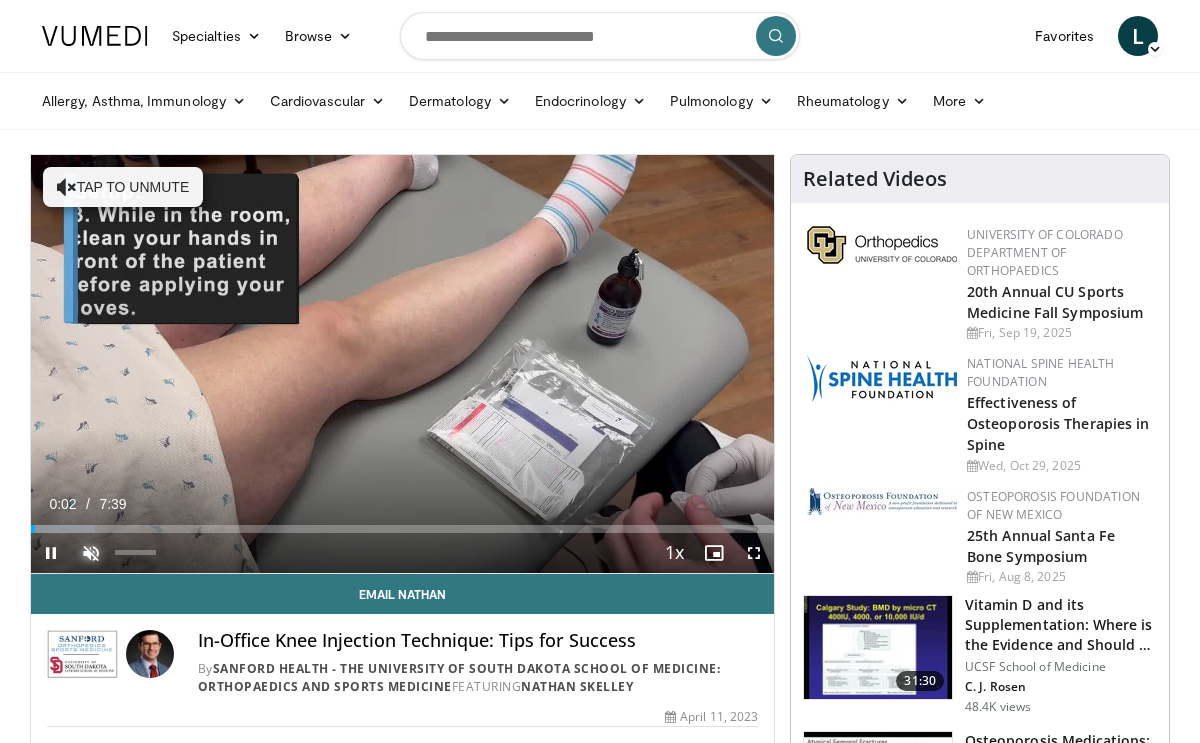 click at bounding box center [91, 553] 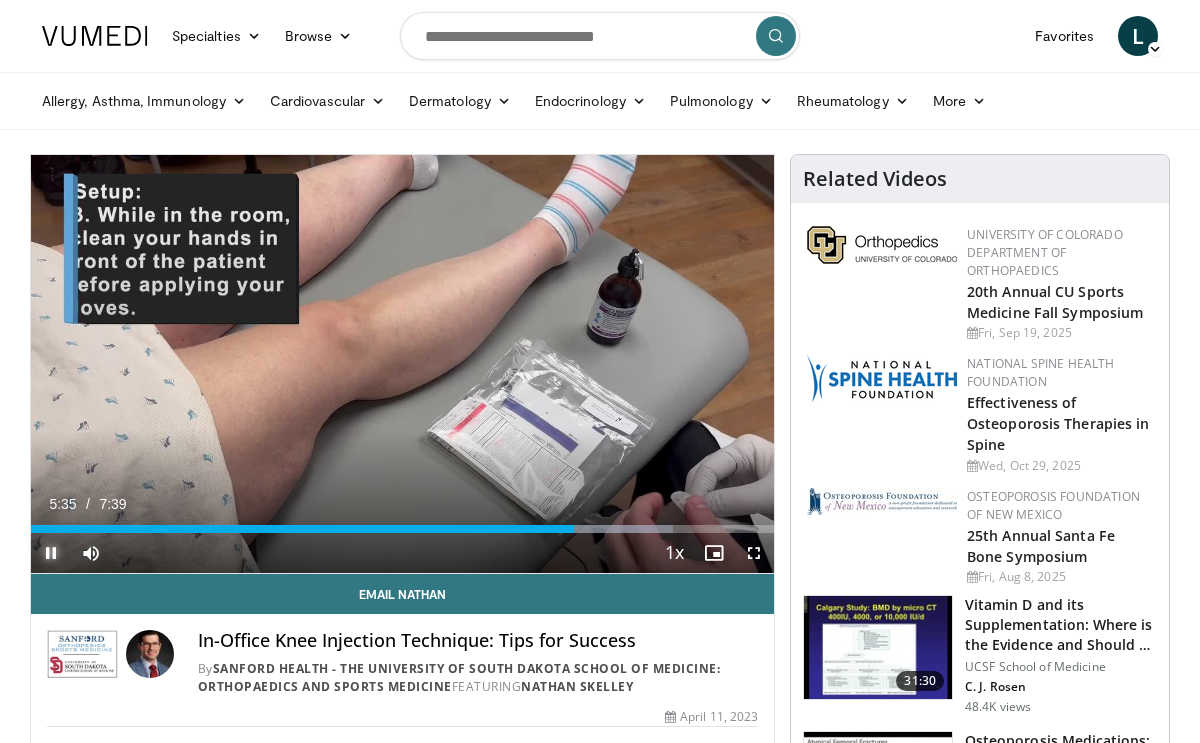 click at bounding box center (51, 553) 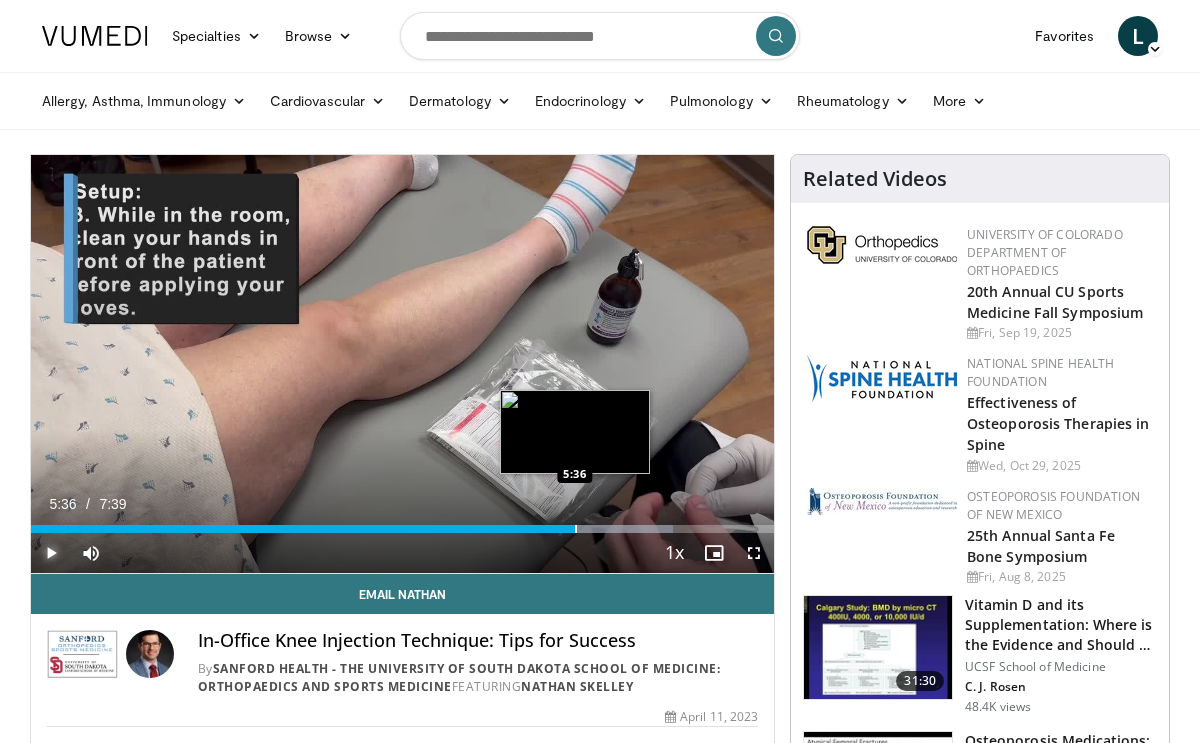 click on "Loaded :  86.42% 5:36 5:36" at bounding box center [402, 523] 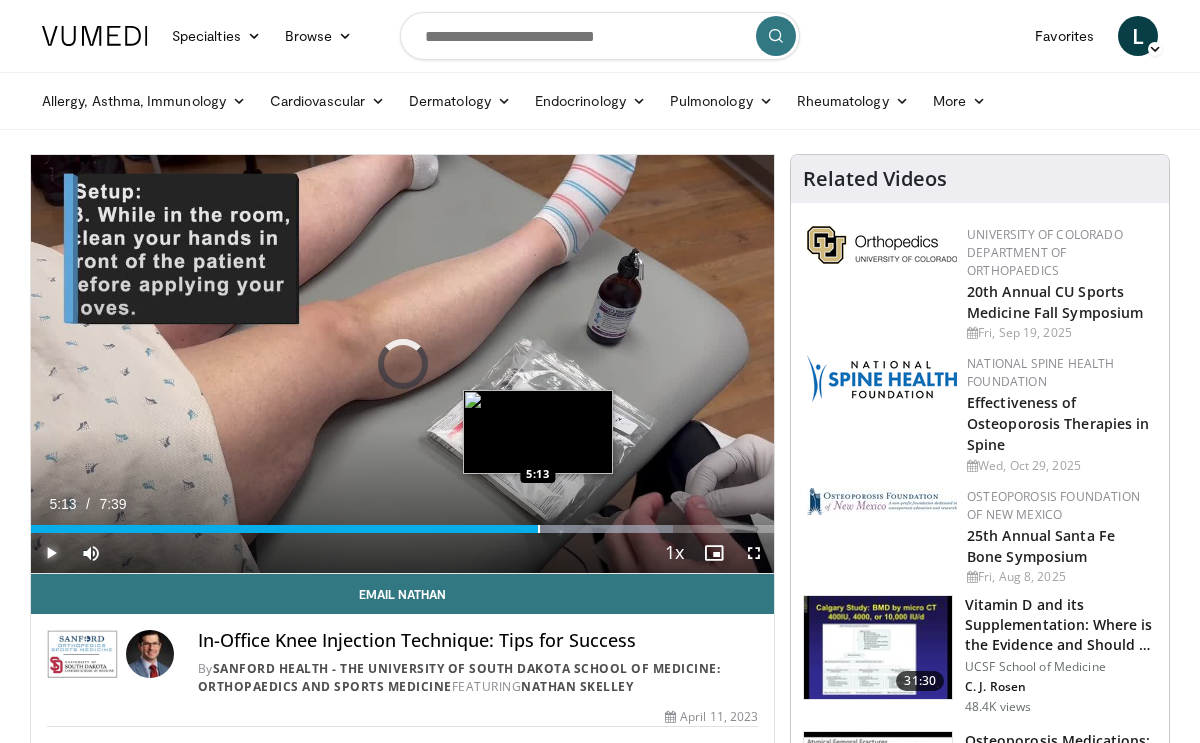 drag, startPoint x: 575, startPoint y: 520, endPoint x: 537, endPoint y: 522, distance: 38.052597 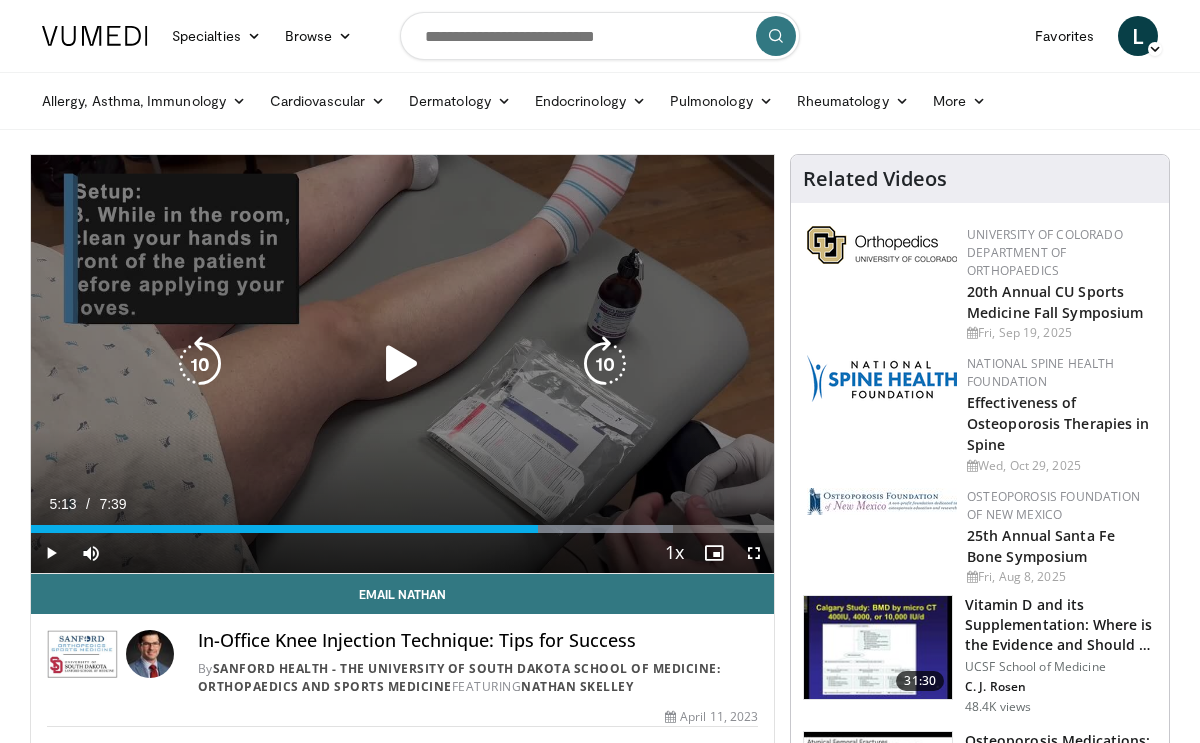 click at bounding box center [402, 364] 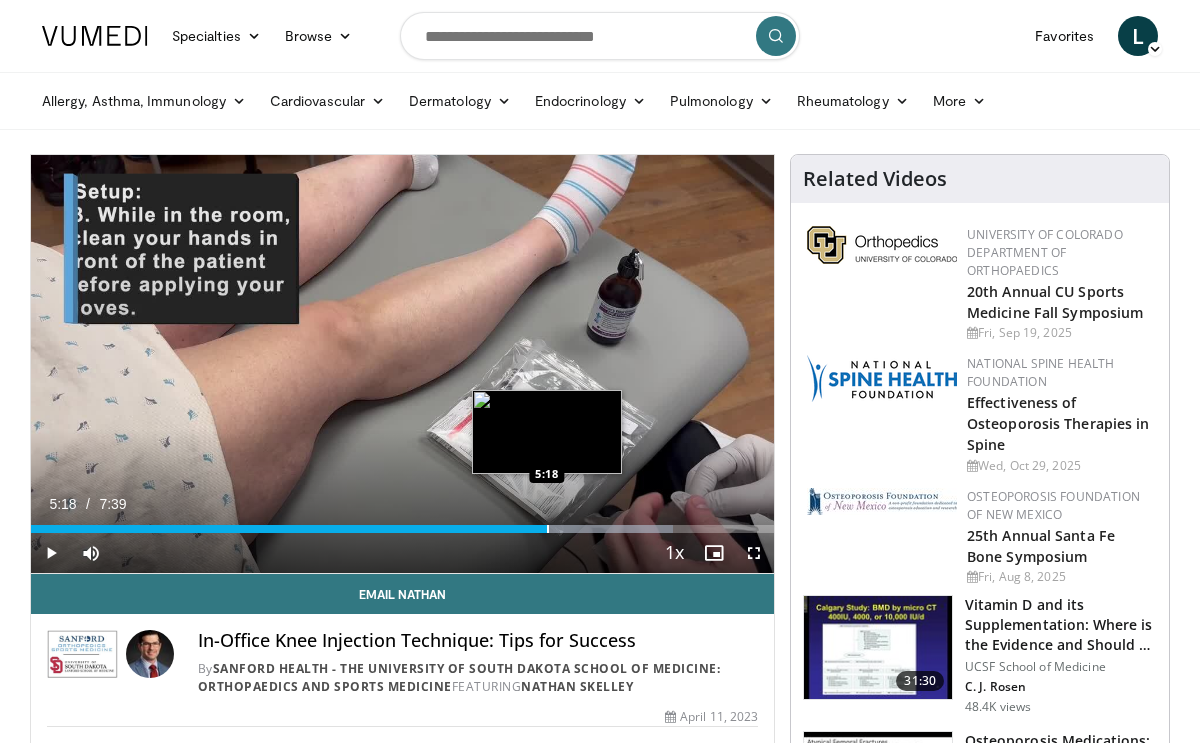 drag, startPoint x: 566, startPoint y: 522, endPoint x: 546, endPoint y: 521, distance: 20.024984 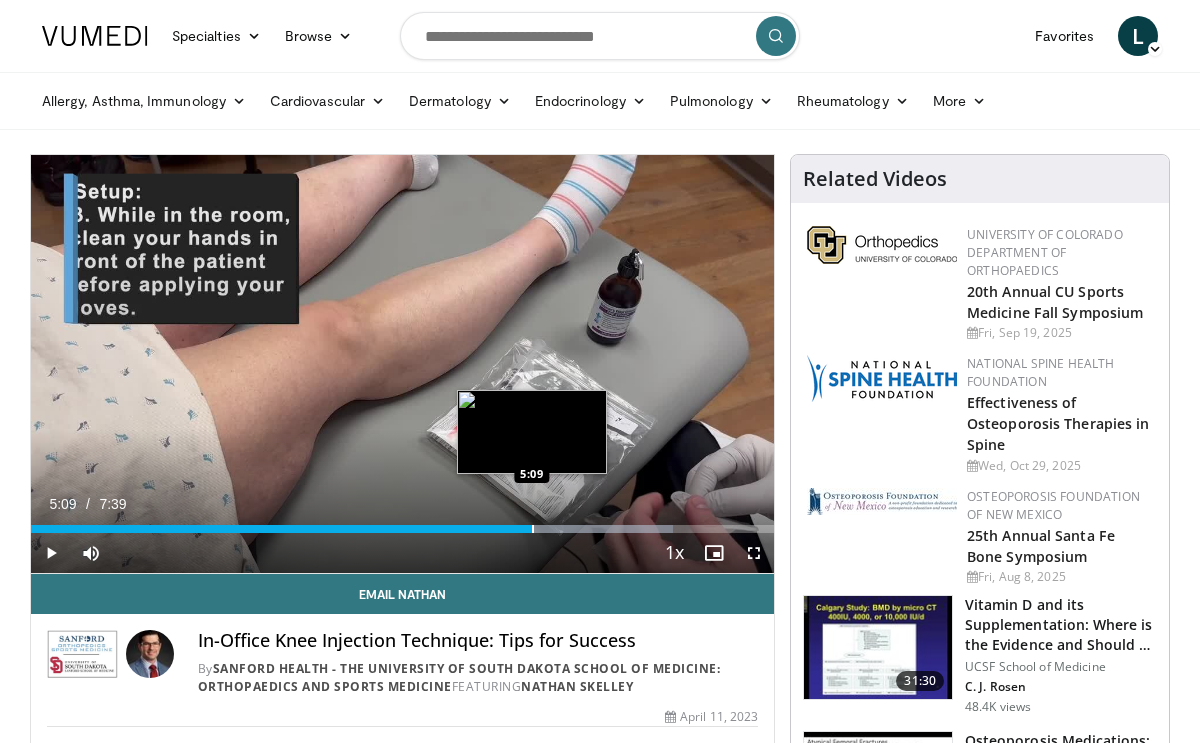 drag, startPoint x: 552, startPoint y: 526, endPoint x: 530, endPoint y: 522, distance: 22.36068 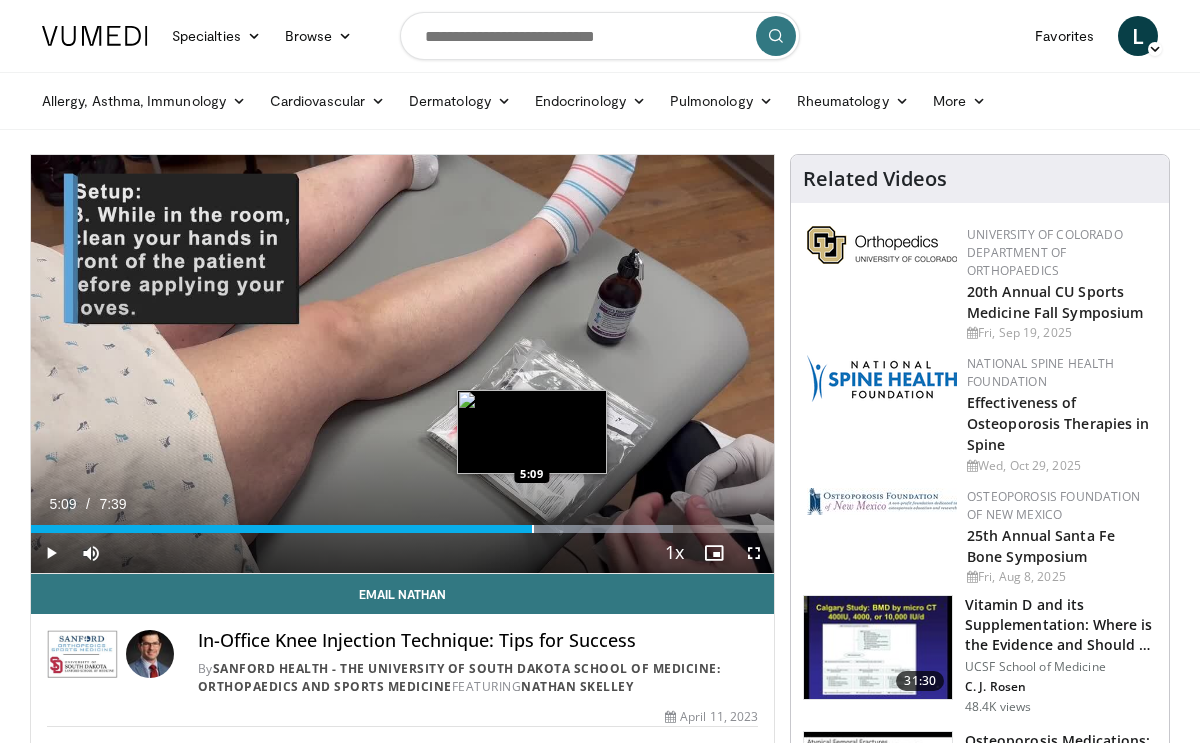 click on "Loaded :  86.42% 5:09 5:09" at bounding box center [402, 523] 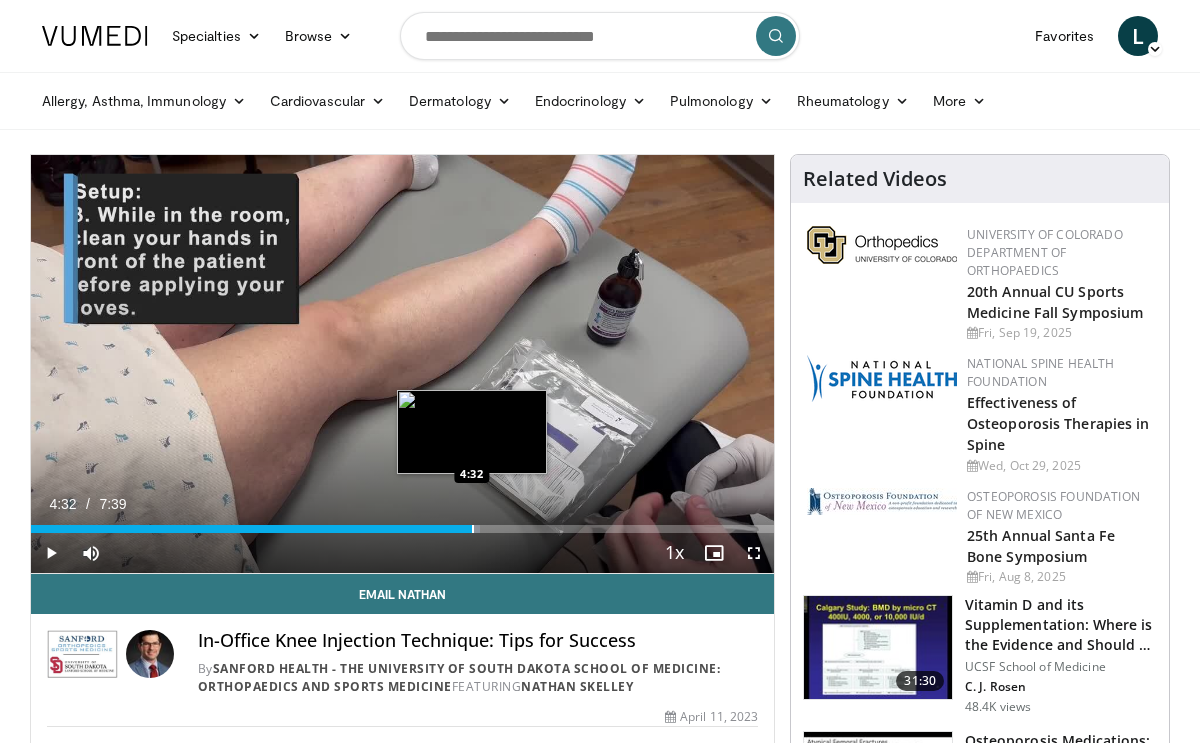 drag, startPoint x: 525, startPoint y: 522, endPoint x: 472, endPoint y: 525, distance: 53.08484 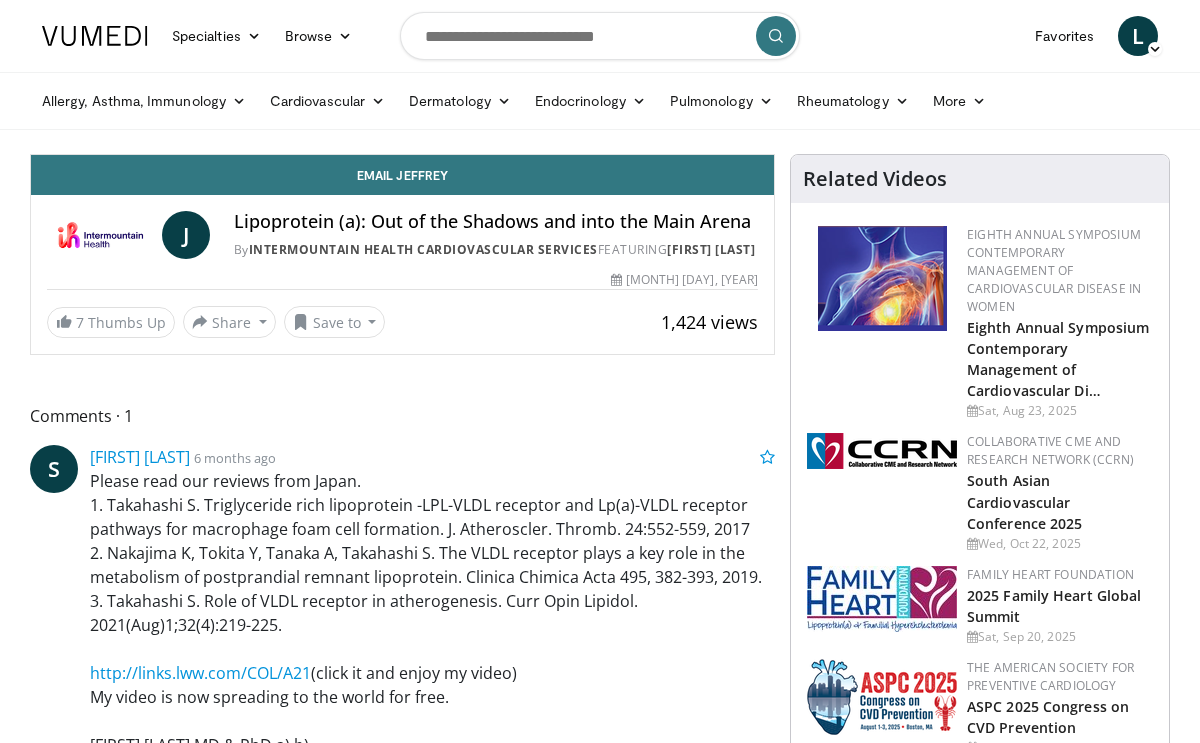 scroll, scrollTop: 0, scrollLeft: 0, axis: both 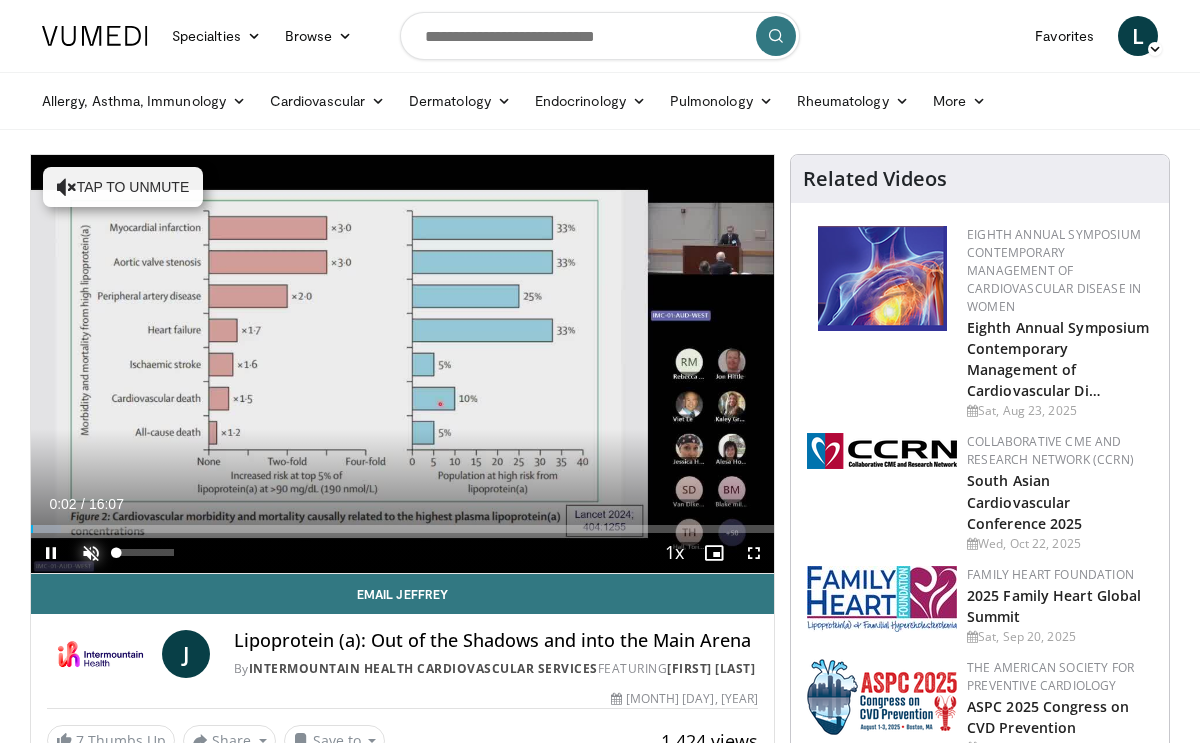 click at bounding box center [91, 553] 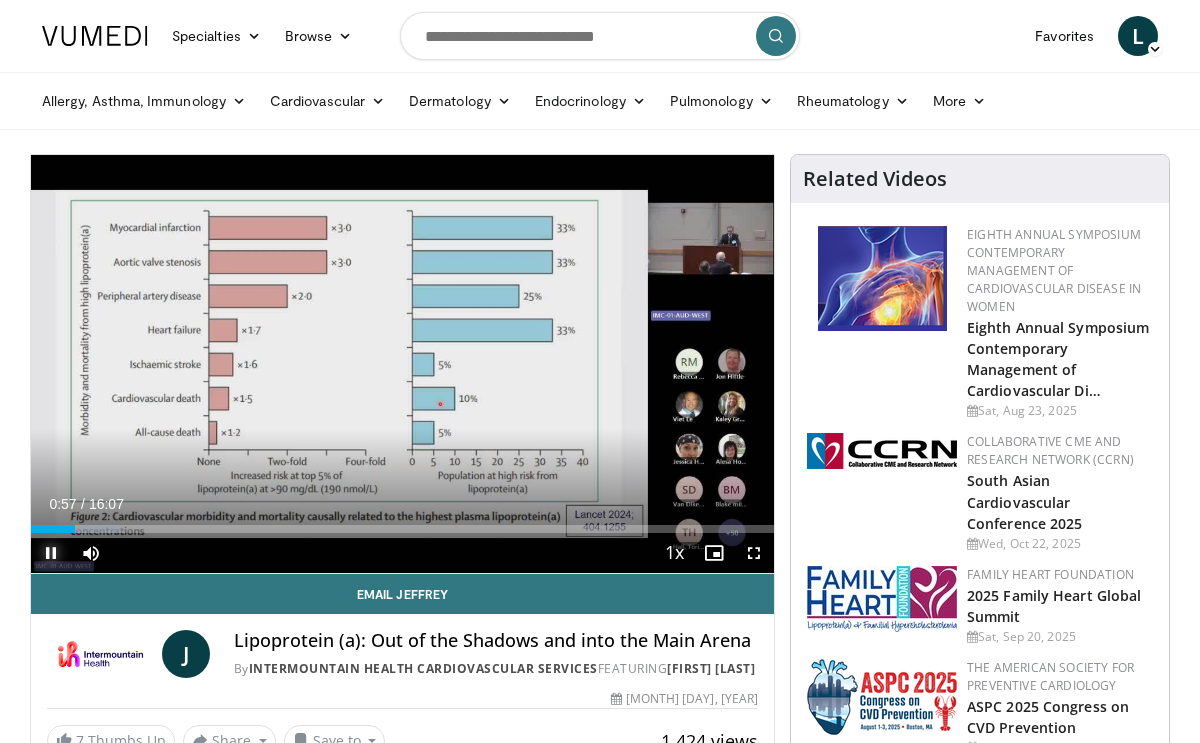click at bounding box center (51, 553) 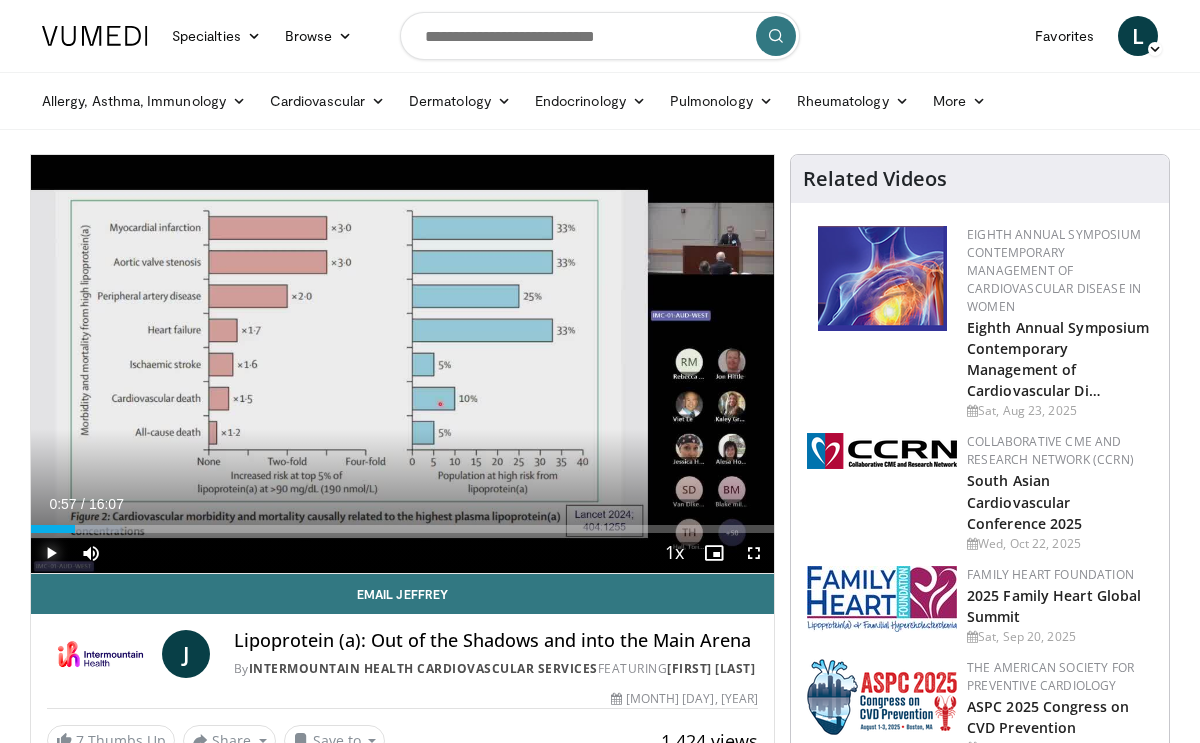 click at bounding box center (51, 553) 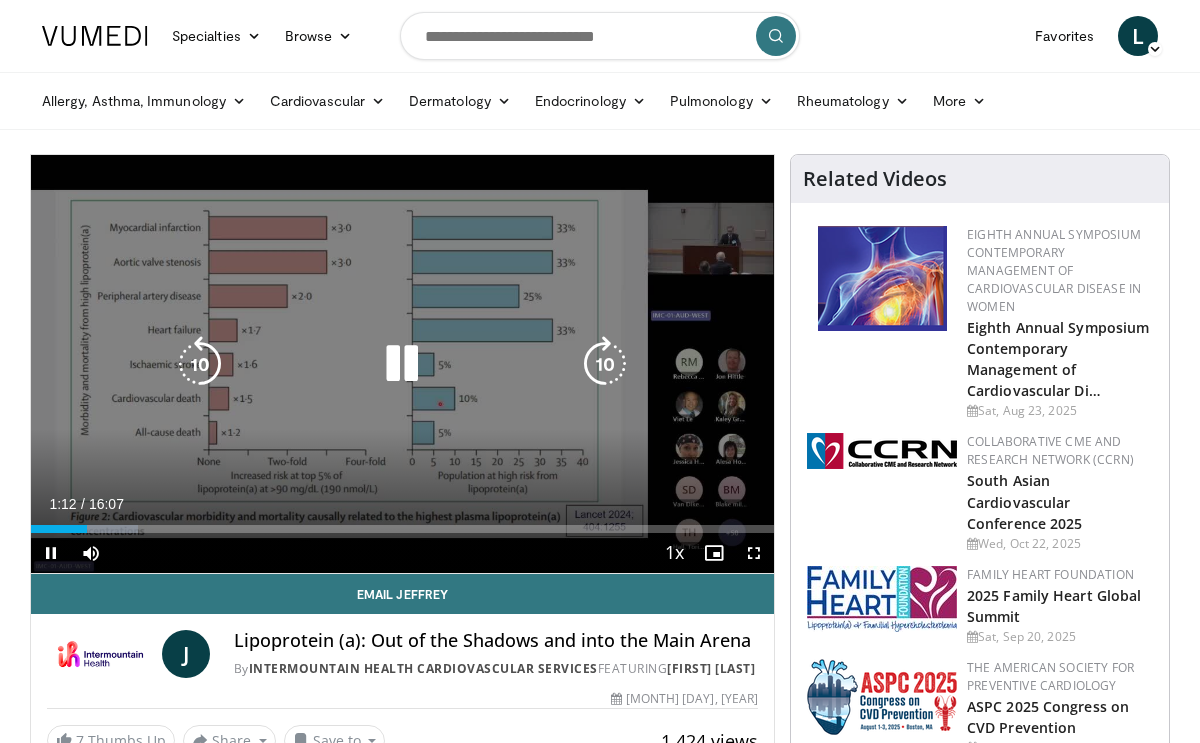 click at bounding box center (605, 364) 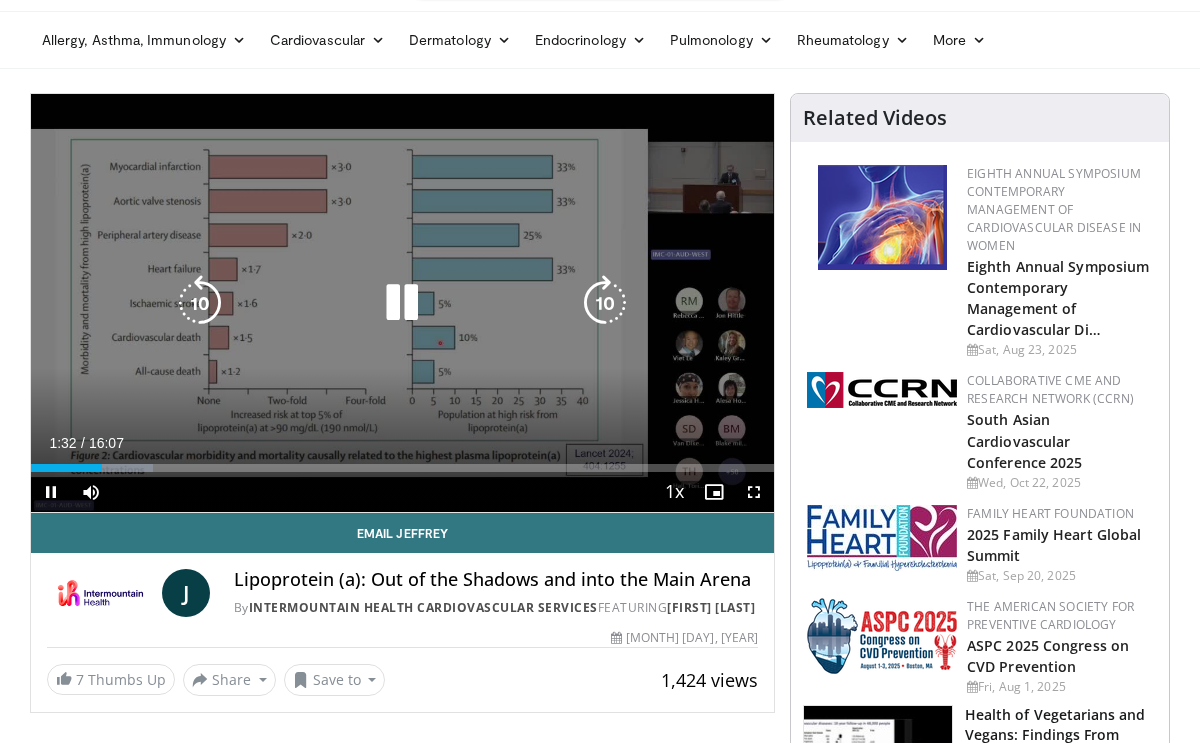 scroll, scrollTop: 48, scrollLeft: 0, axis: vertical 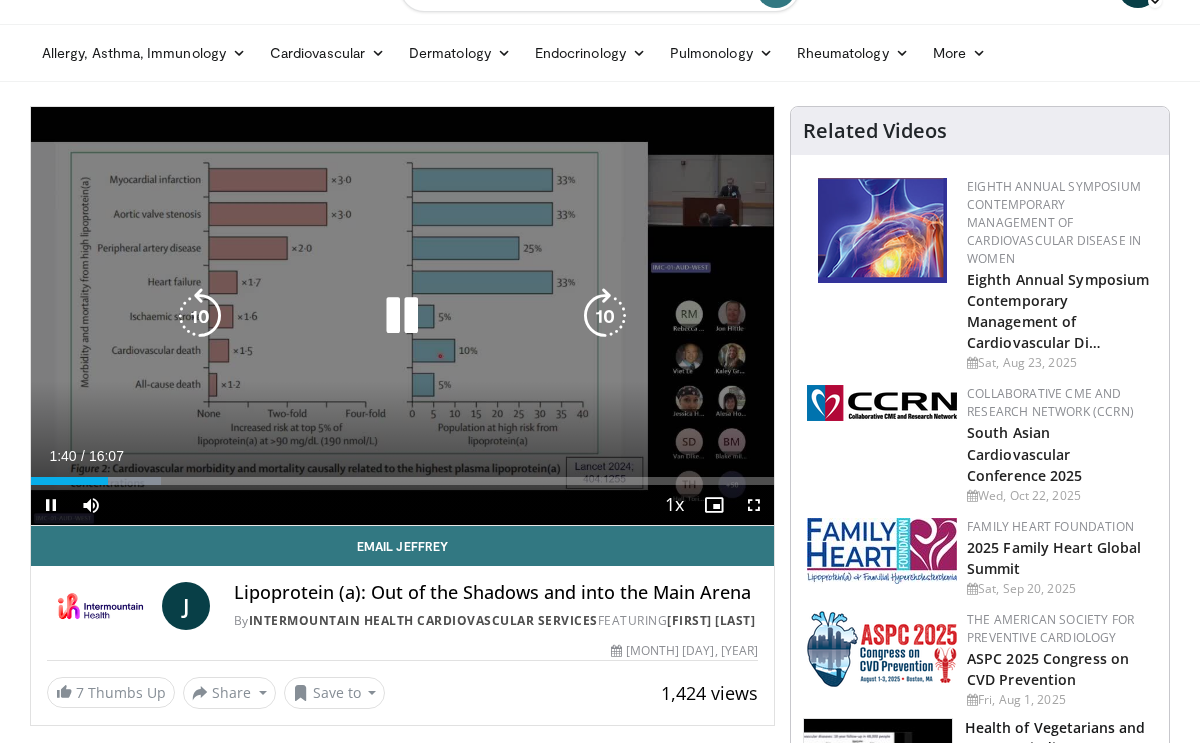 click at bounding box center (605, 316) 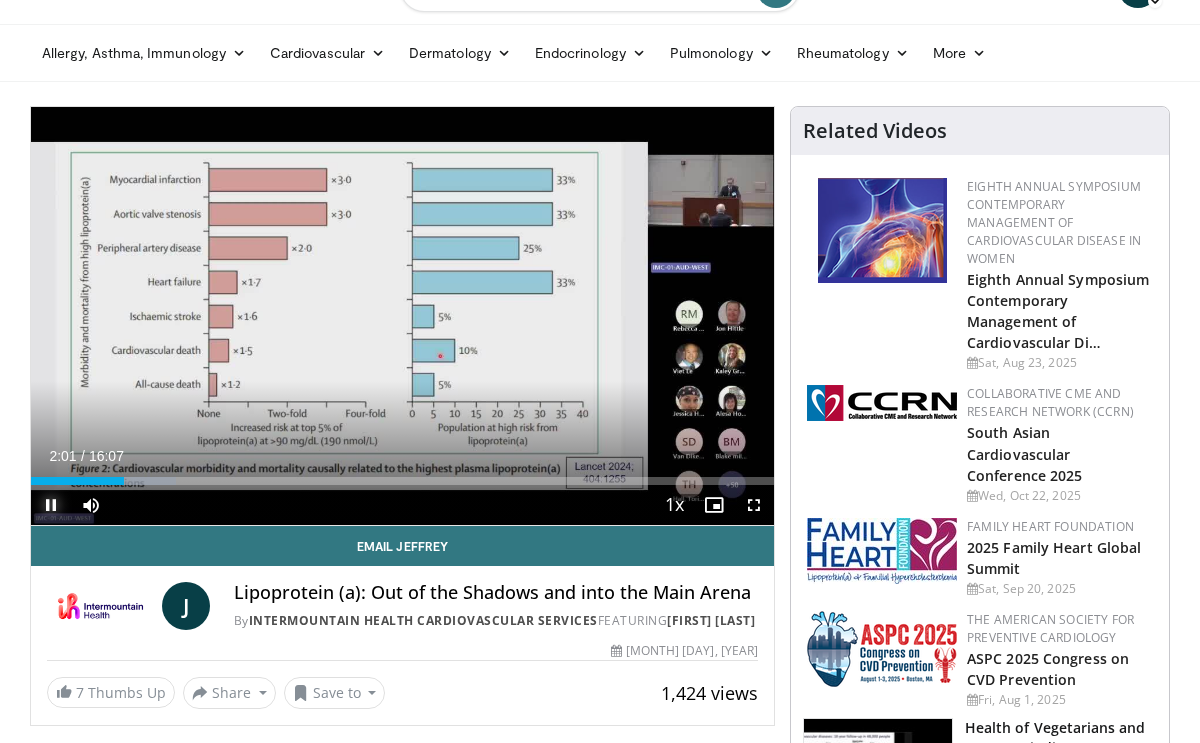 click at bounding box center (51, 505) 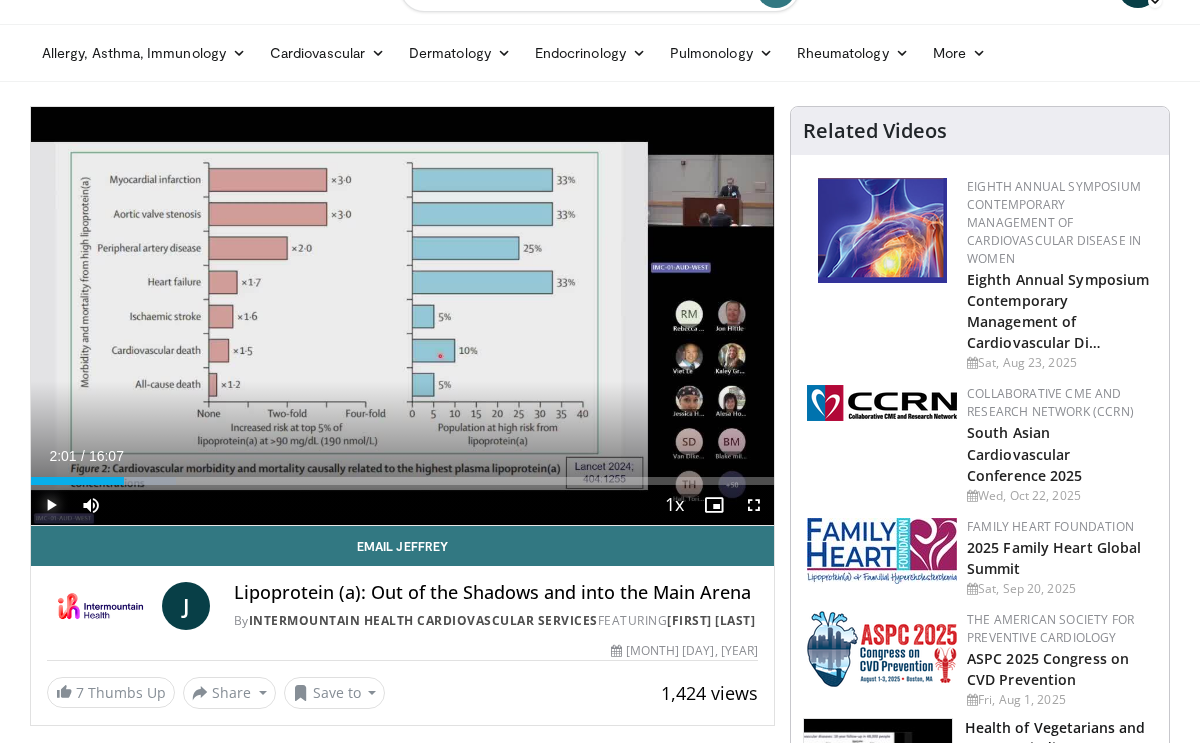 click at bounding box center (51, 505) 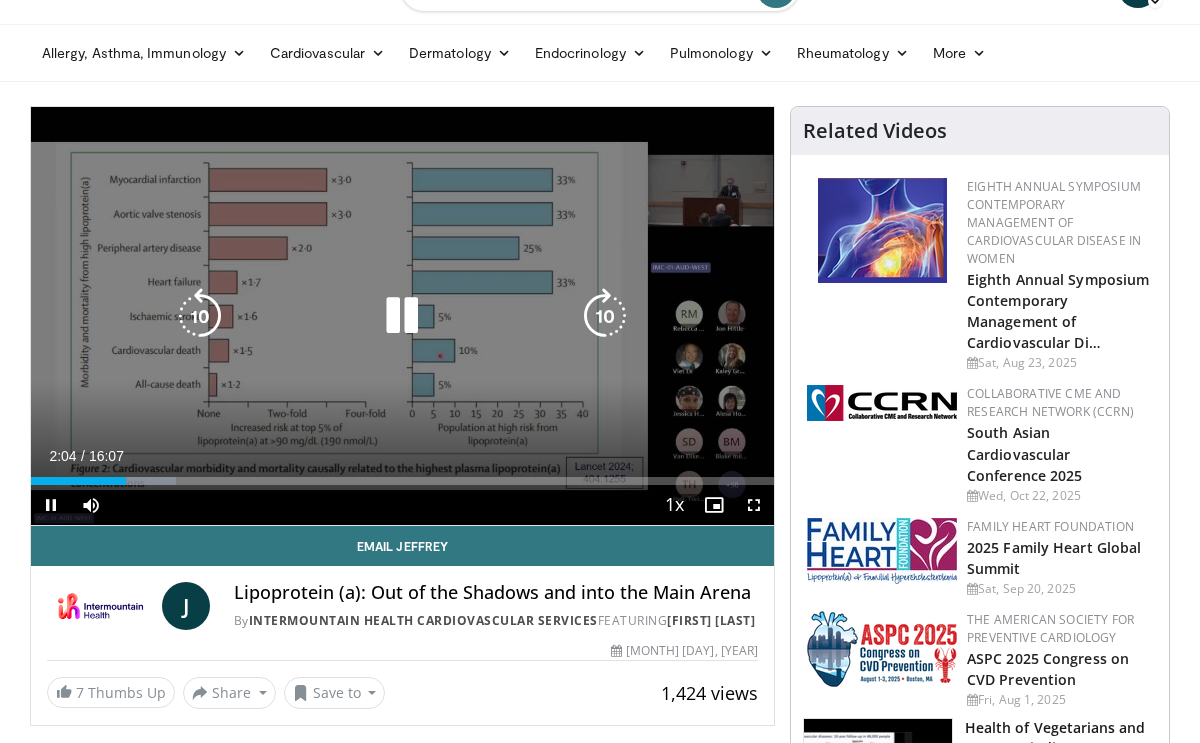 click at bounding box center (605, 316) 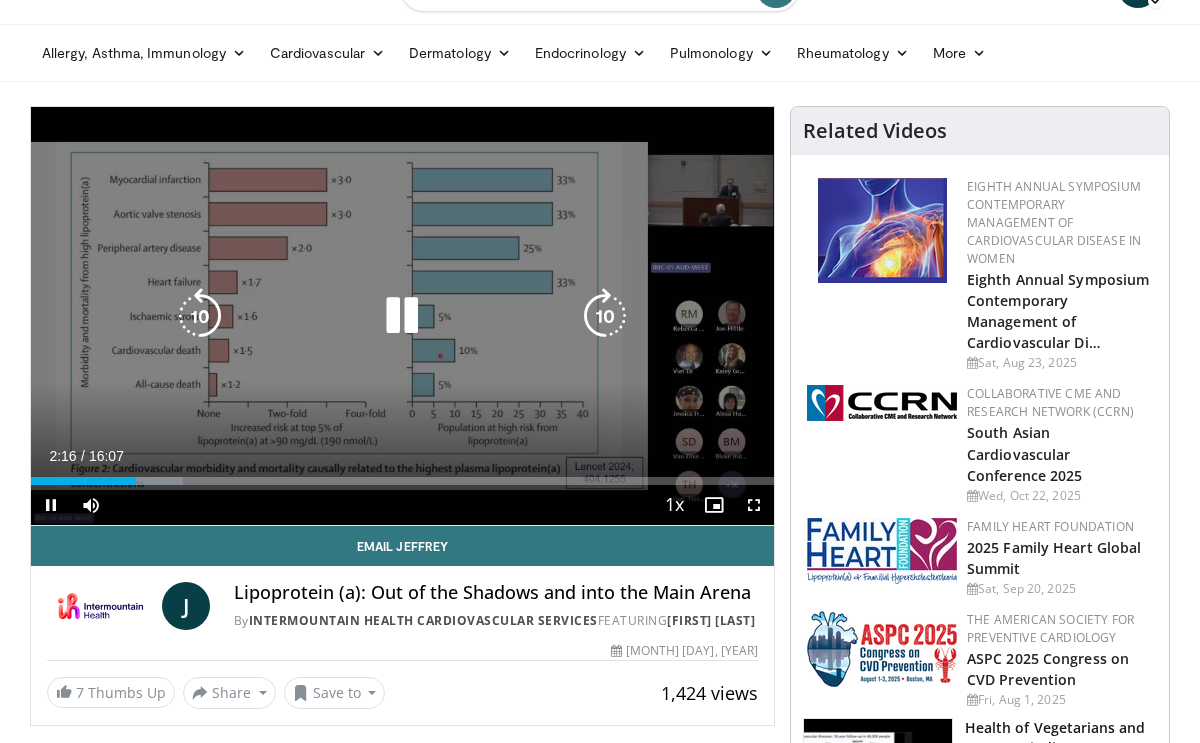 click at bounding box center (605, 316) 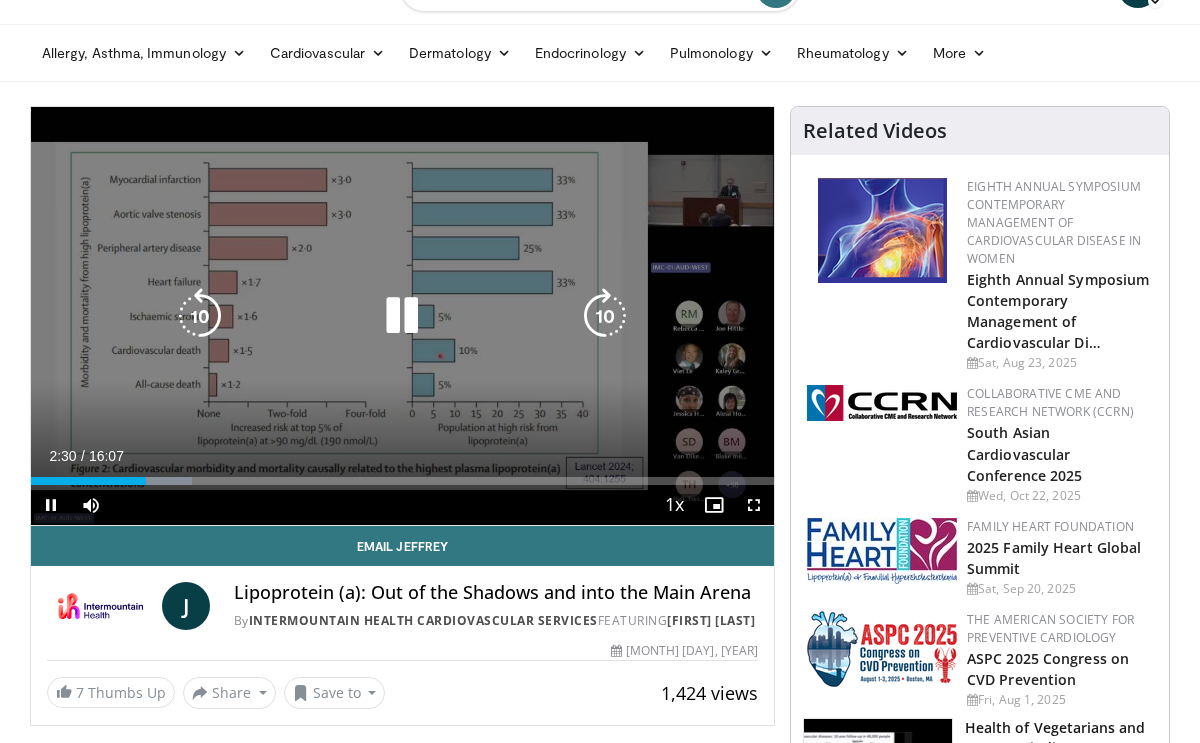 click at bounding box center (402, 316) 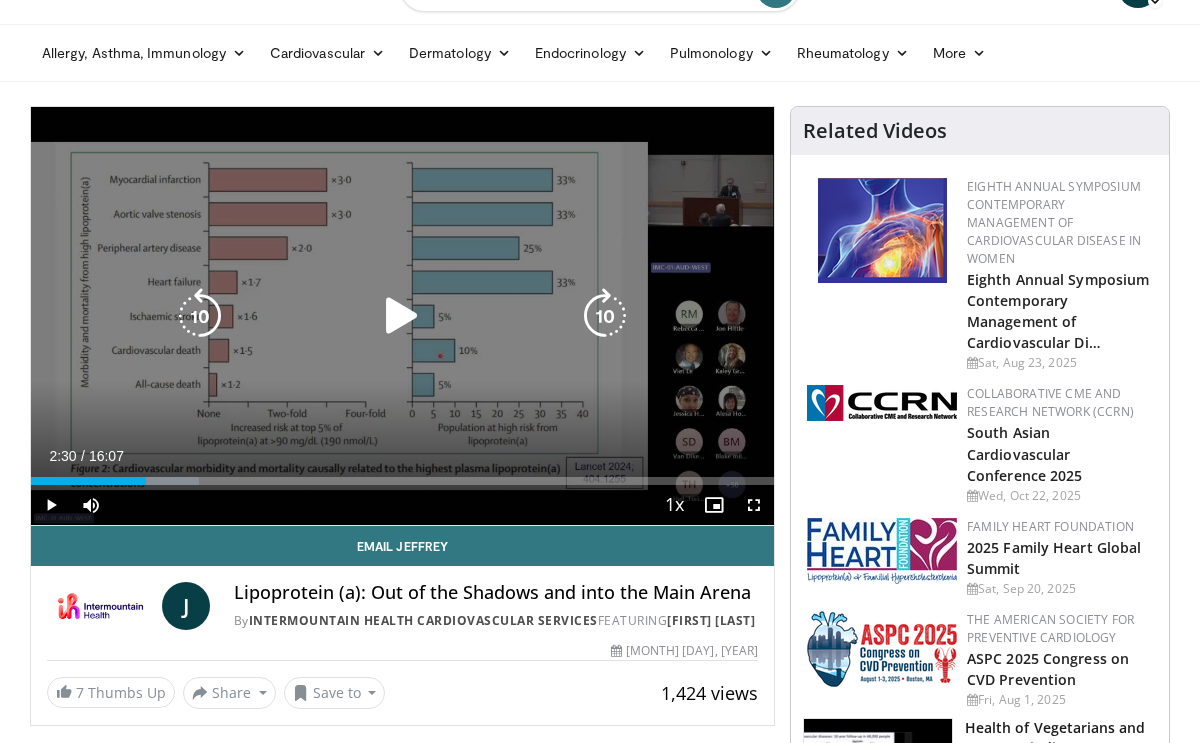 click at bounding box center [402, 316] 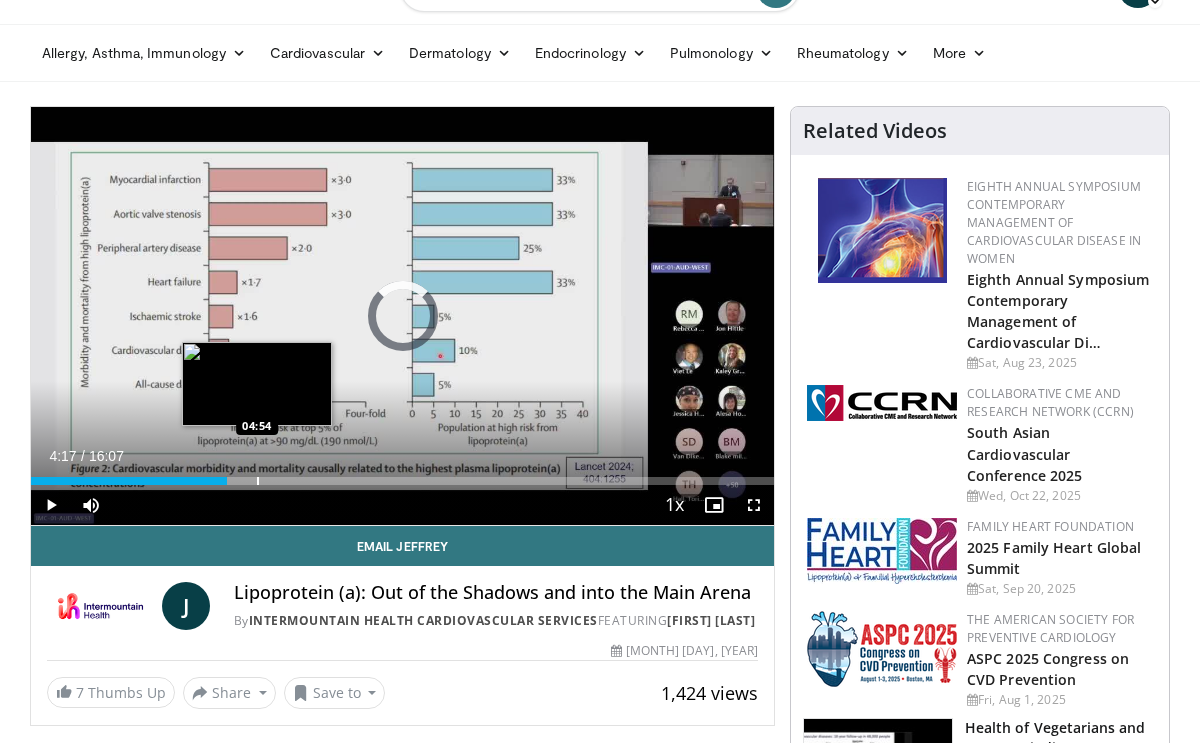 drag, startPoint x: 176, startPoint y: 476, endPoint x: 256, endPoint y: 473, distance: 80.05623 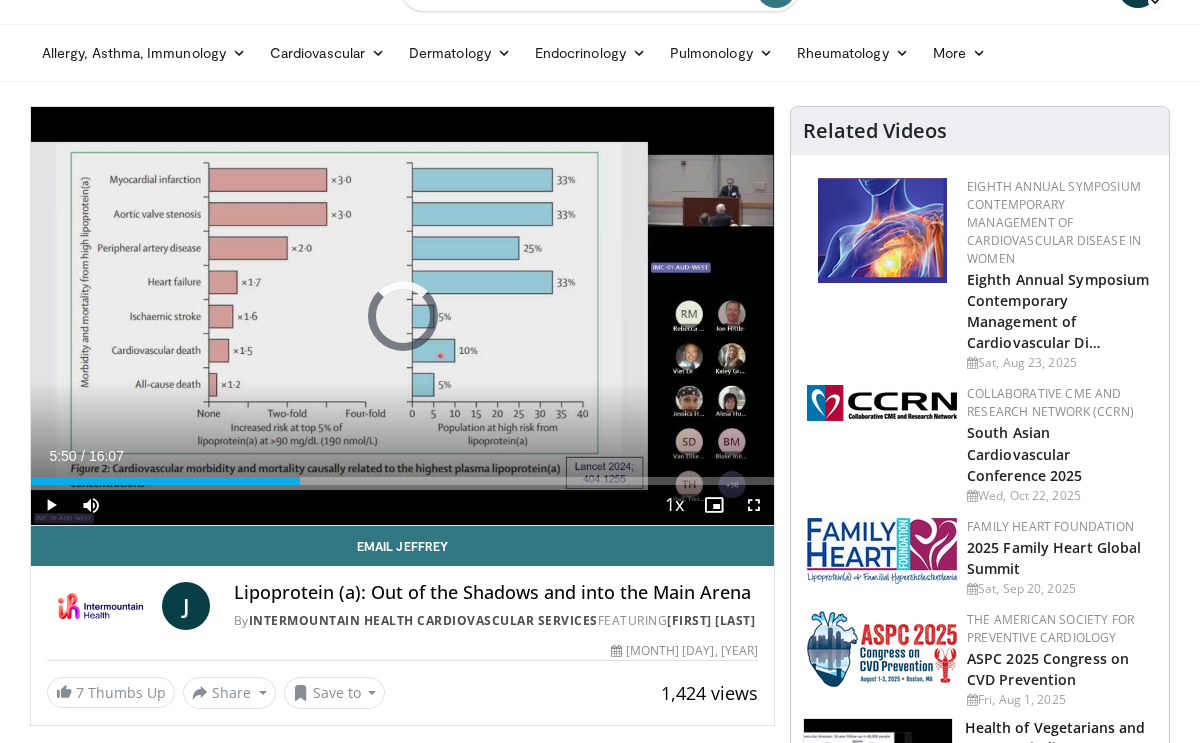 drag, startPoint x: 251, startPoint y: 478, endPoint x: 450, endPoint y: 500, distance: 200.21239 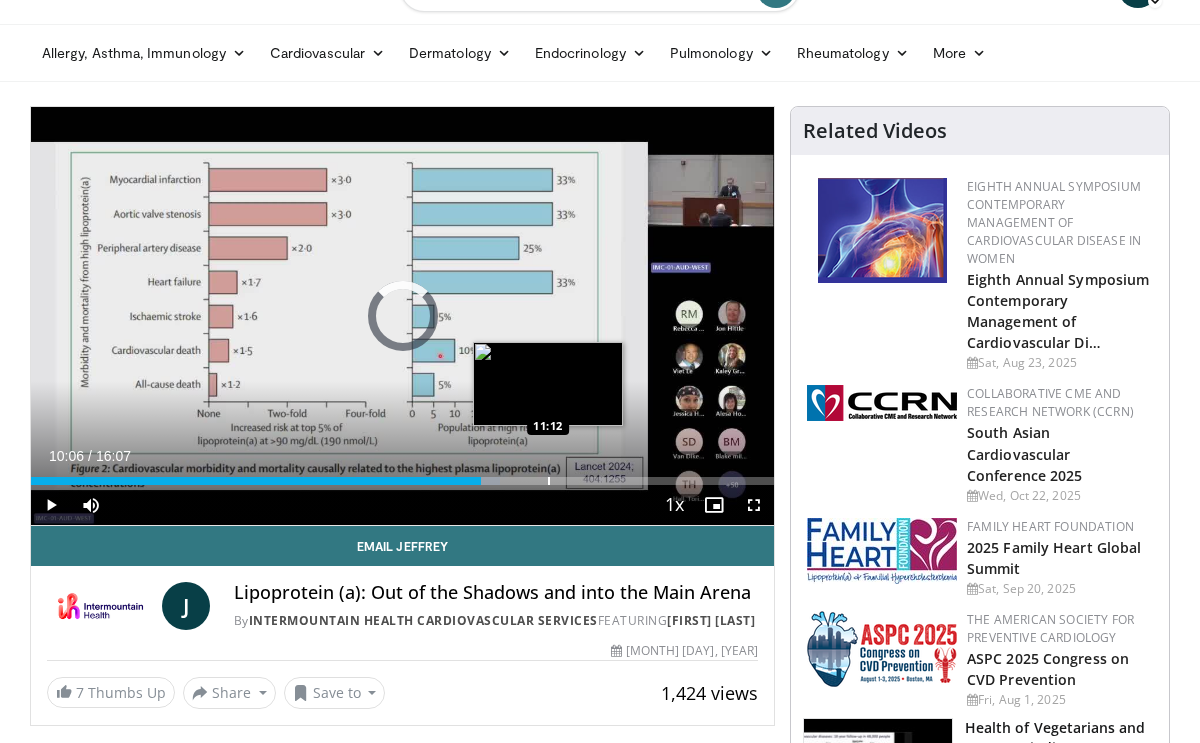 drag, startPoint x: 453, startPoint y: 482, endPoint x: 550, endPoint y: 478, distance: 97.082436 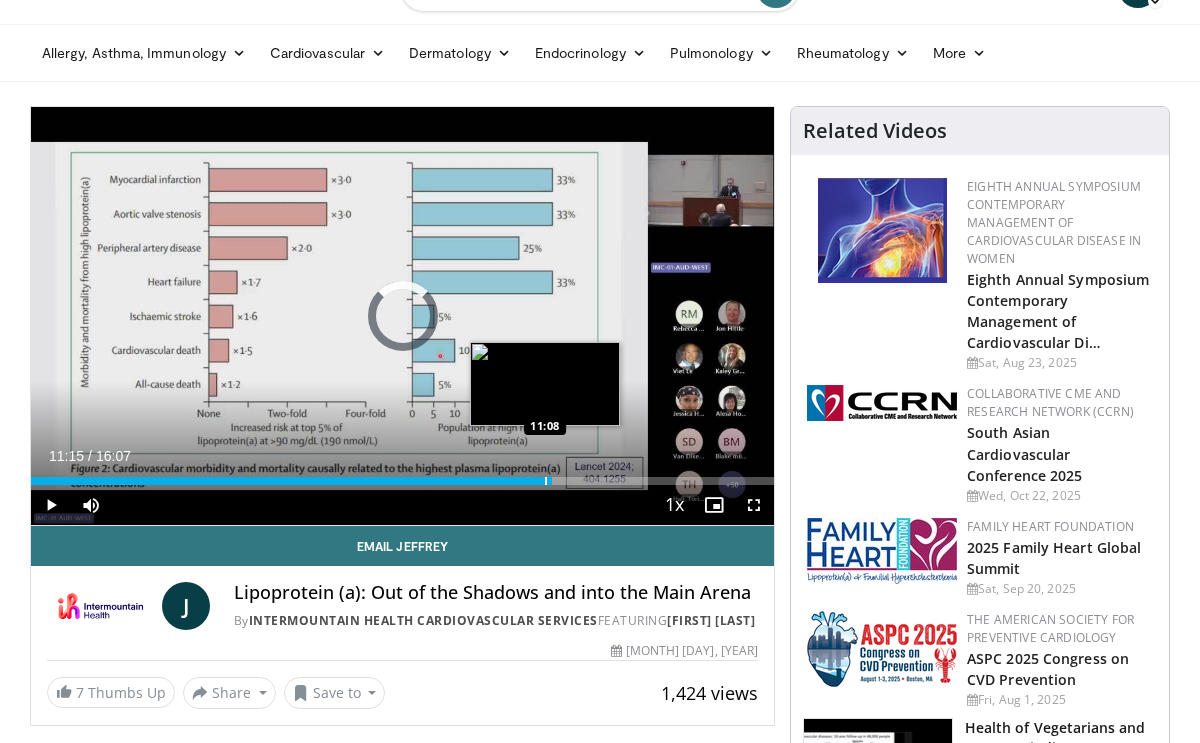 click at bounding box center (546, 481) 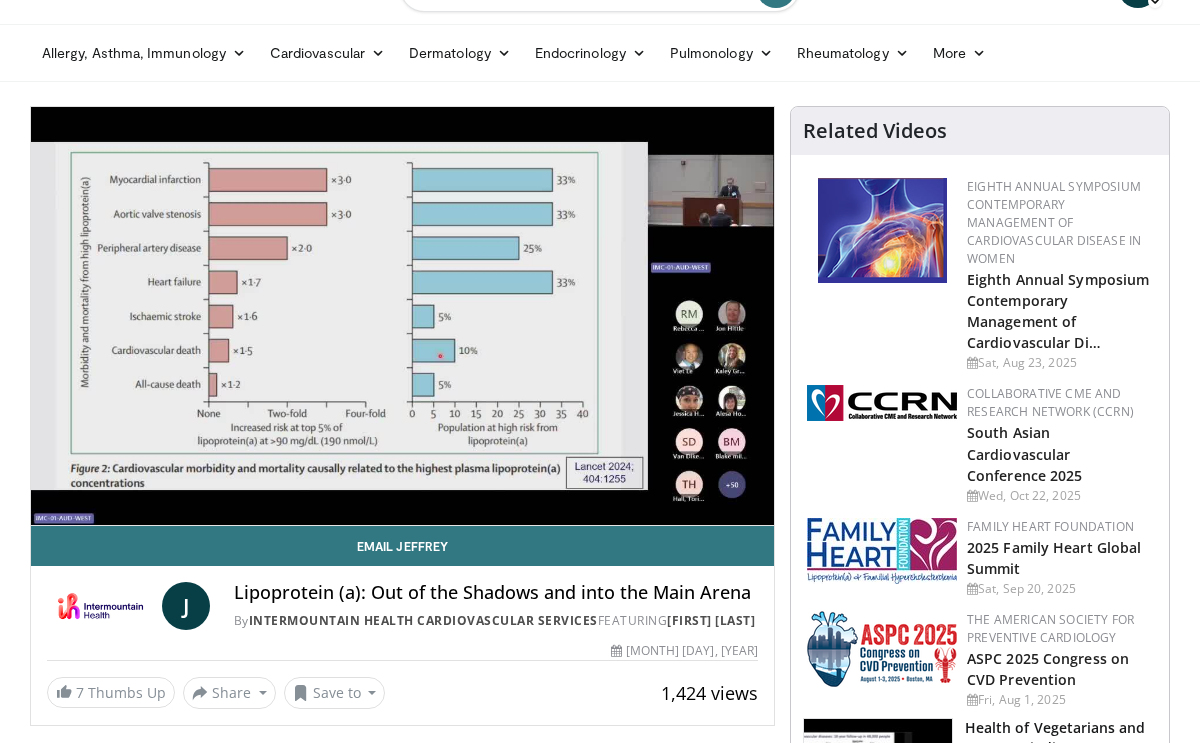 click on "**********" at bounding box center [402, 316] 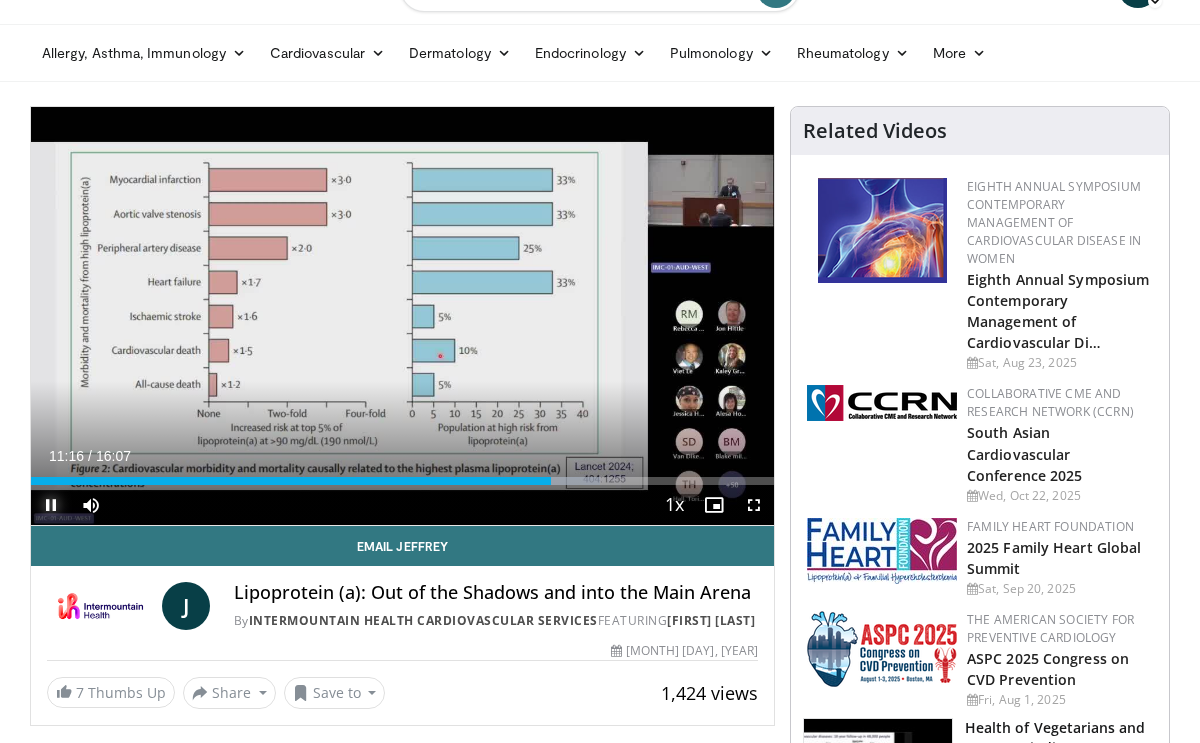 click at bounding box center (51, 505) 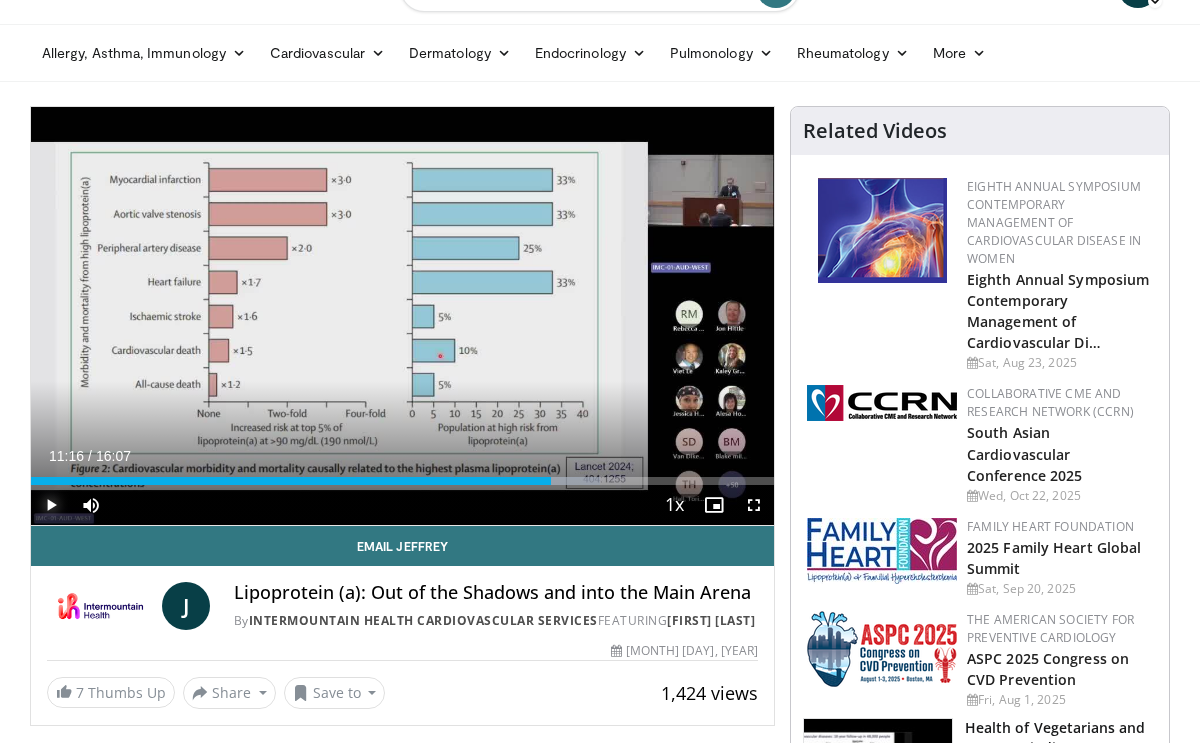 click at bounding box center (51, 505) 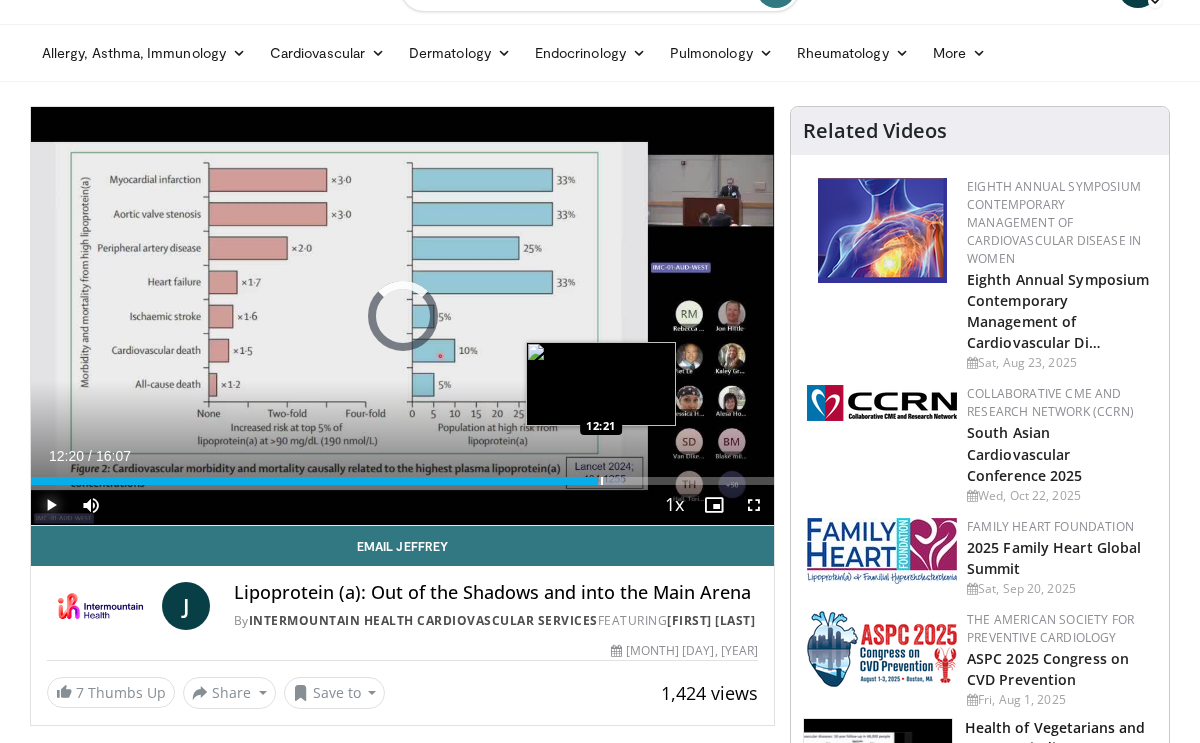 drag, startPoint x: 571, startPoint y: 473, endPoint x: 609, endPoint y: 474, distance: 38.013157 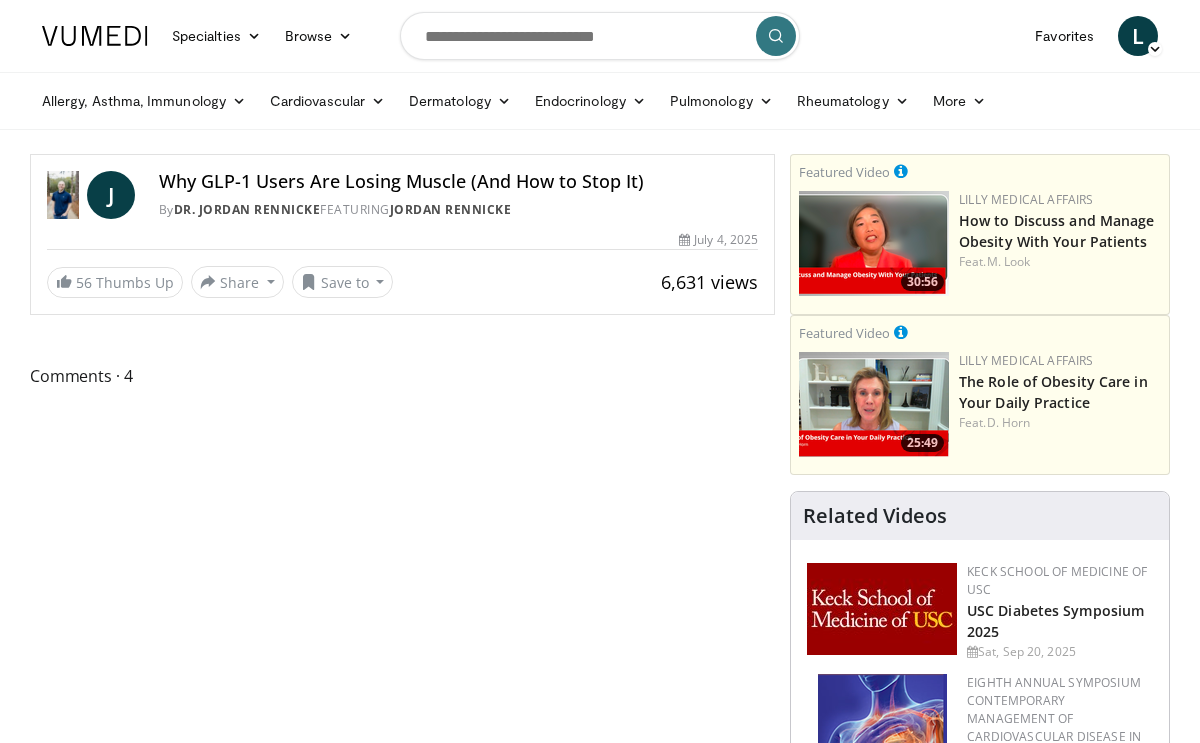 scroll, scrollTop: 0, scrollLeft: 0, axis: both 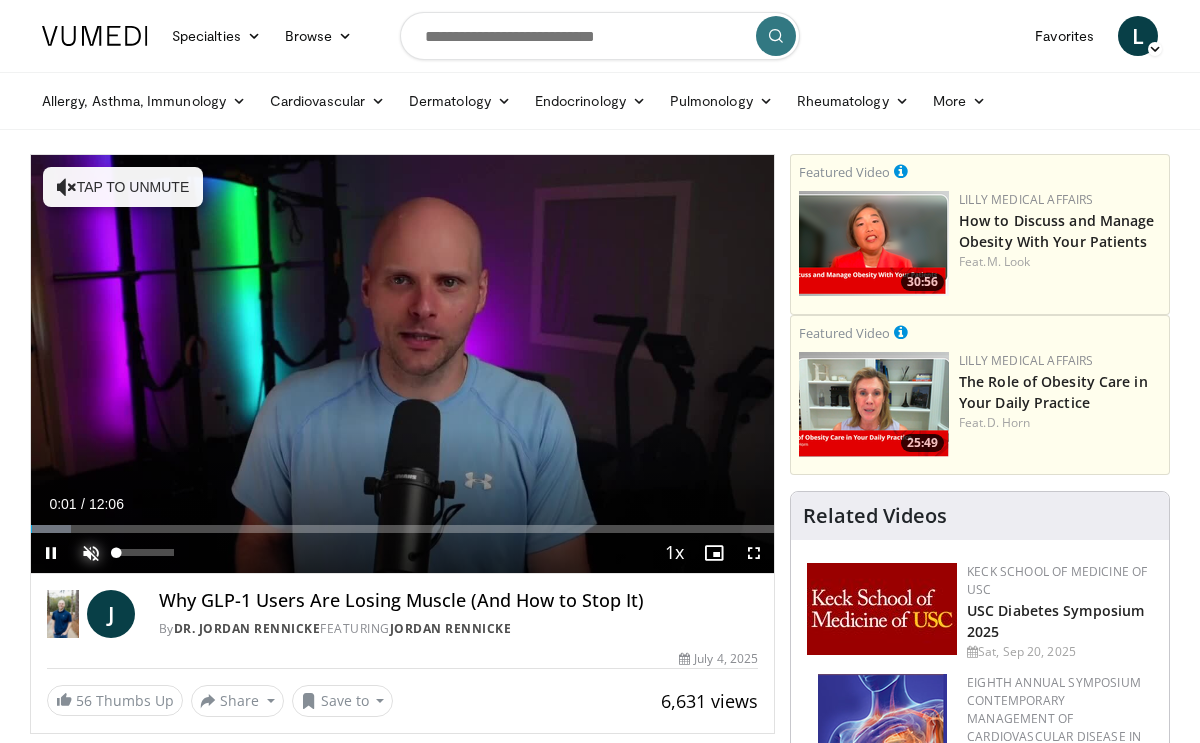 click at bounding box center (91, 553) 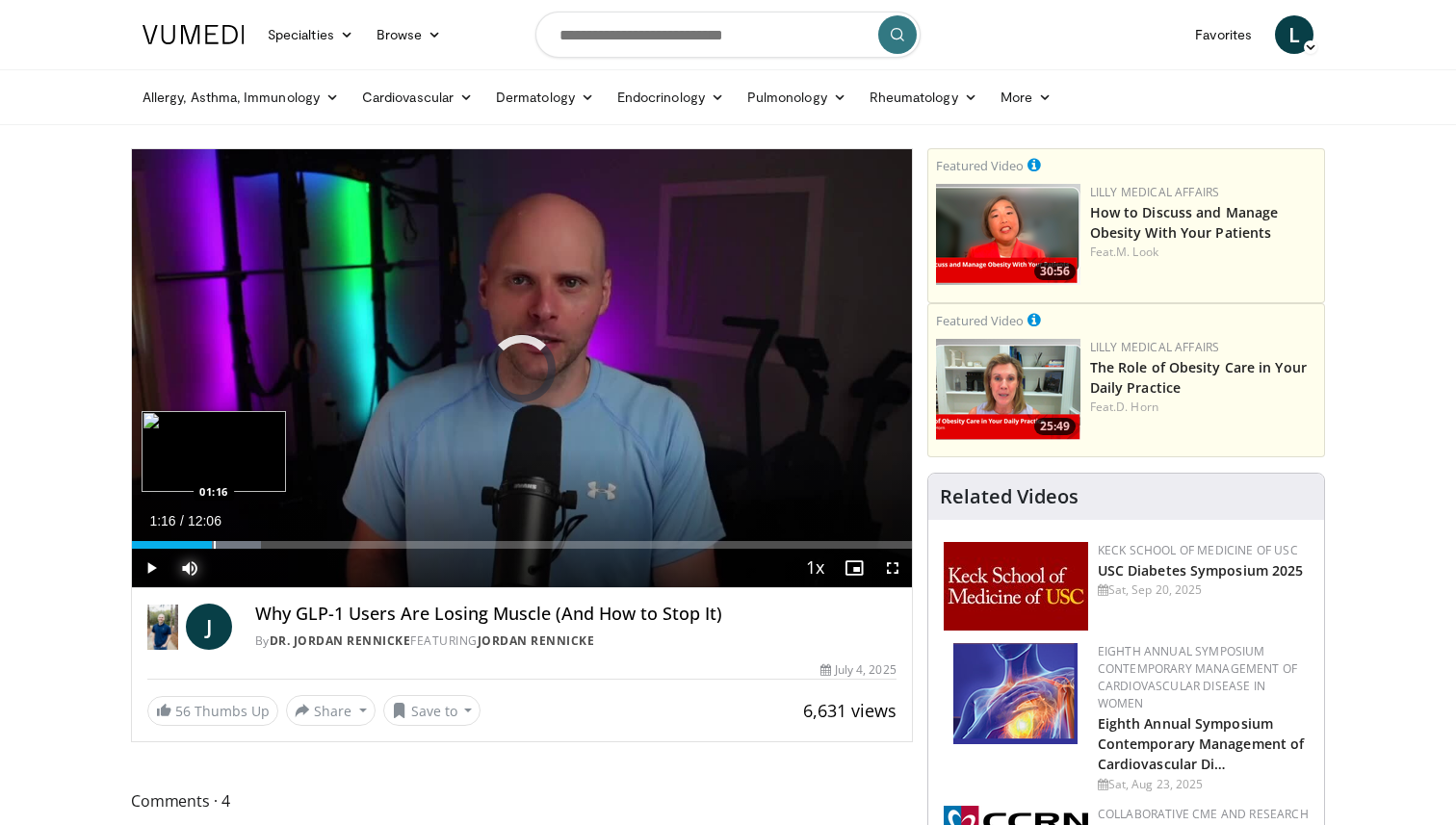 drag, startPoint x: 192, startPoint y: 543, endPoint x: 224, endPoint y: 539, distance: 32.249031 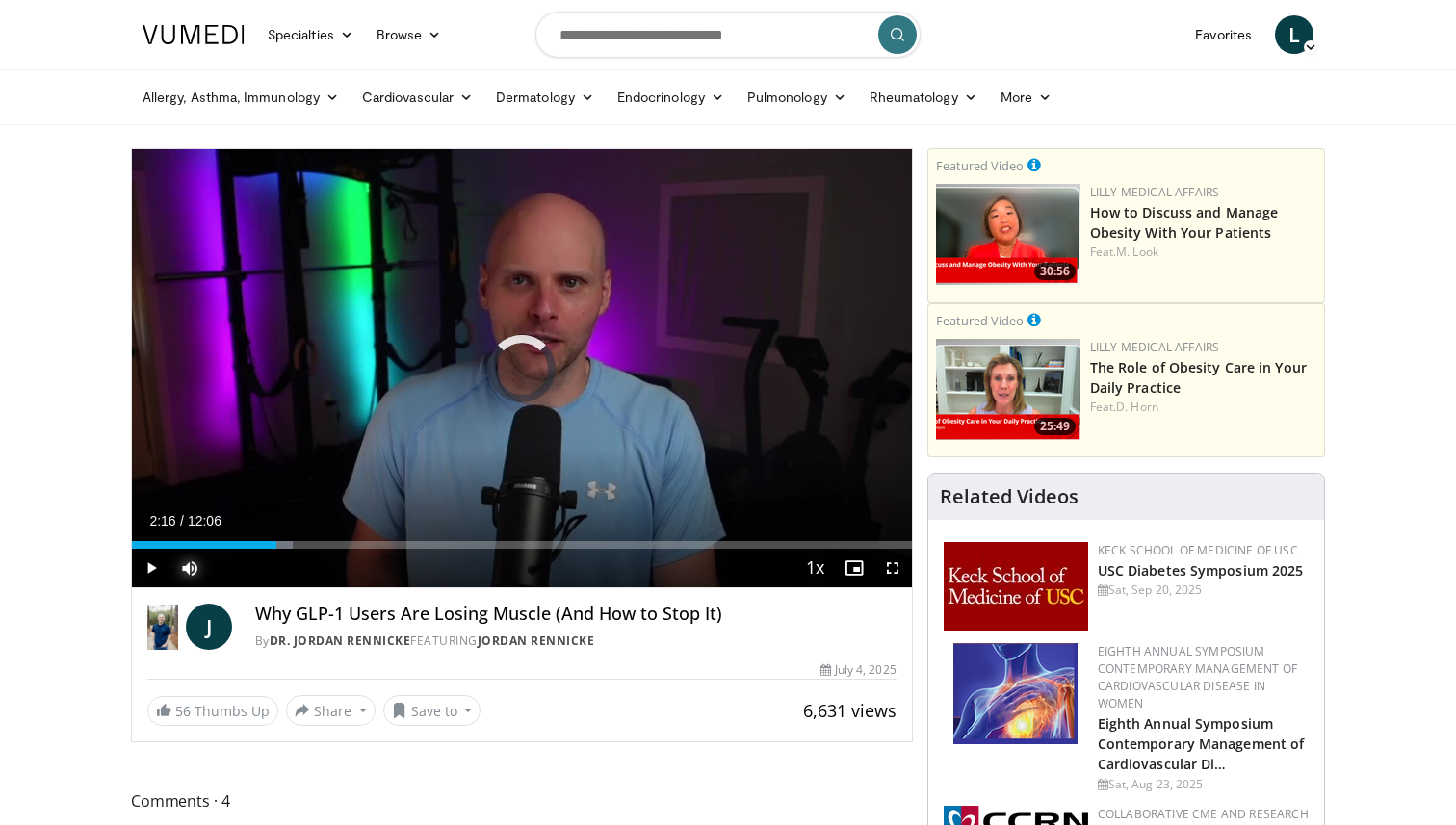 drag, startPoint x: 213, startPoint y: 544, endPoint x: 280, endPoint y: 556, distance: 68.06614 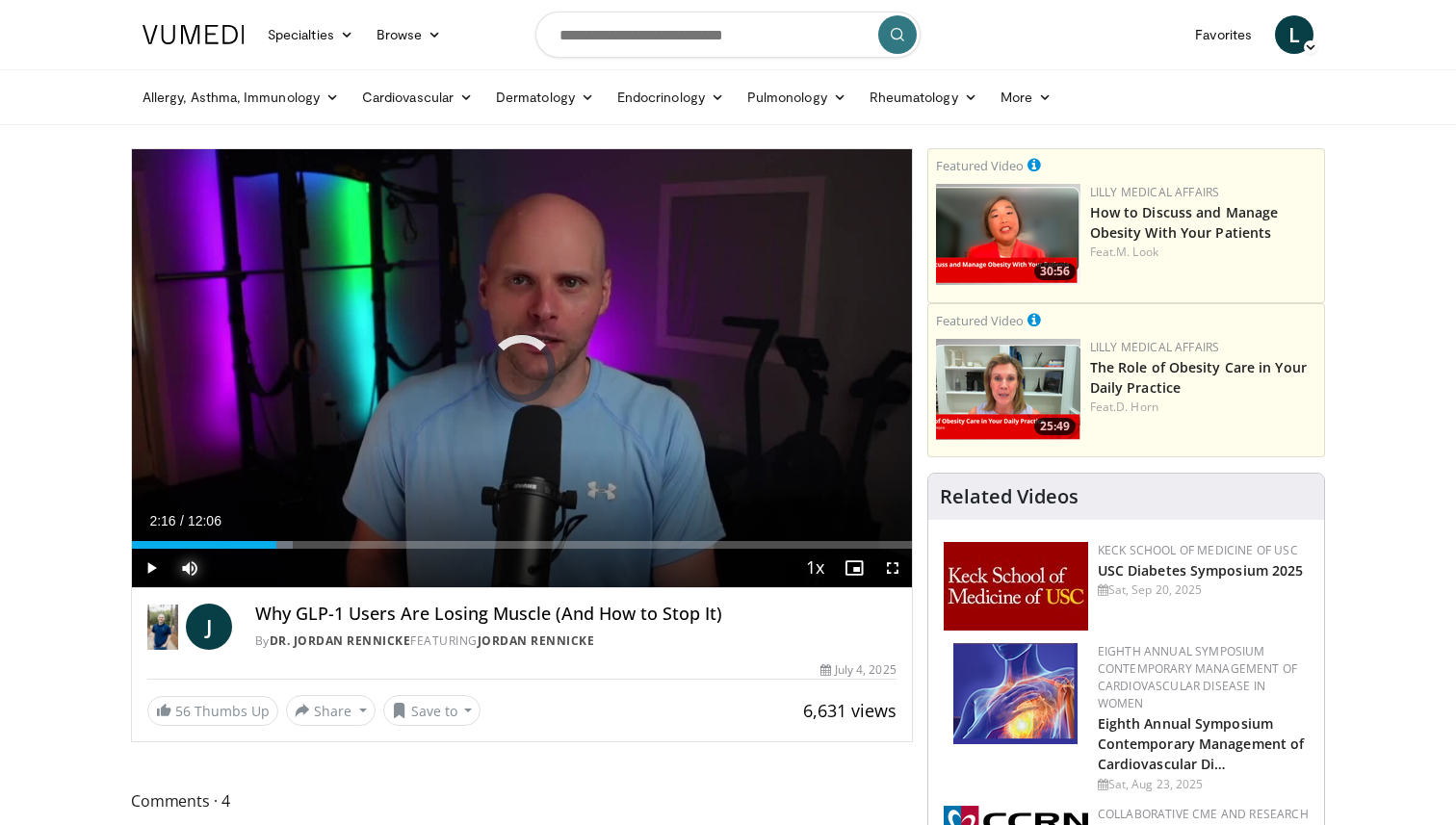 click on "Current Time  2:16 / Duration  12:06 Play Skip Backward Skip Forward Mute 100% Loaded :  20.66% 02:15 01:32 Stream Type  LIVE Seek to live, currently behind live LIVE   1x Playback Rate 0.5x 0.75x 1x , selected 1.25x 1.5x 1.75x 2x Chapters Chapters Descriptions descriptions off , selected Captions captions settings , opens captions settings dialog captions off , selected Audio Track en (Main) , selected Fullscreen Enable picture-in-picture mode" at bounding box center [522, 568] 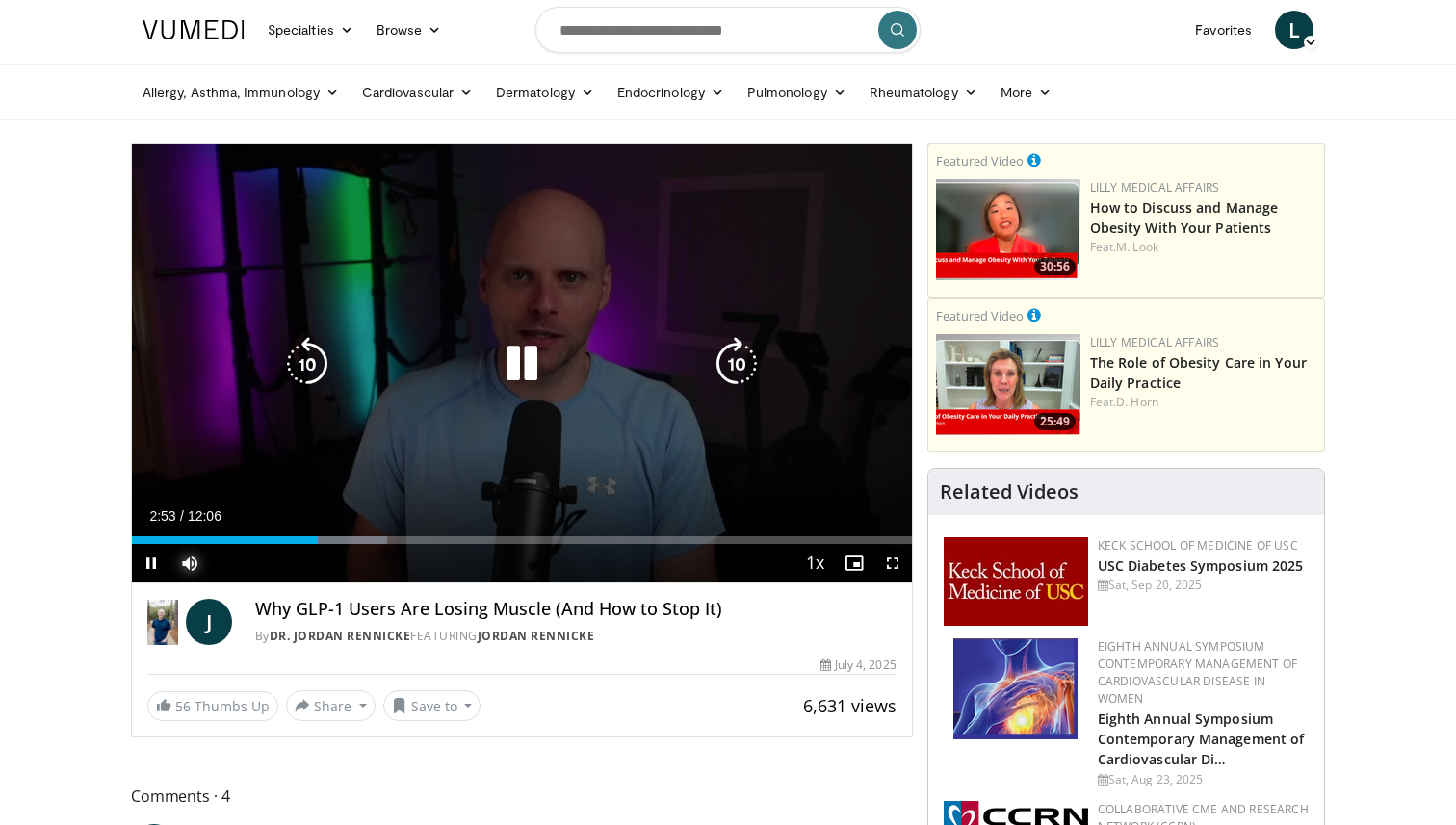 scroll, scrollTop: 0, scrollLeft: 0, axis: both 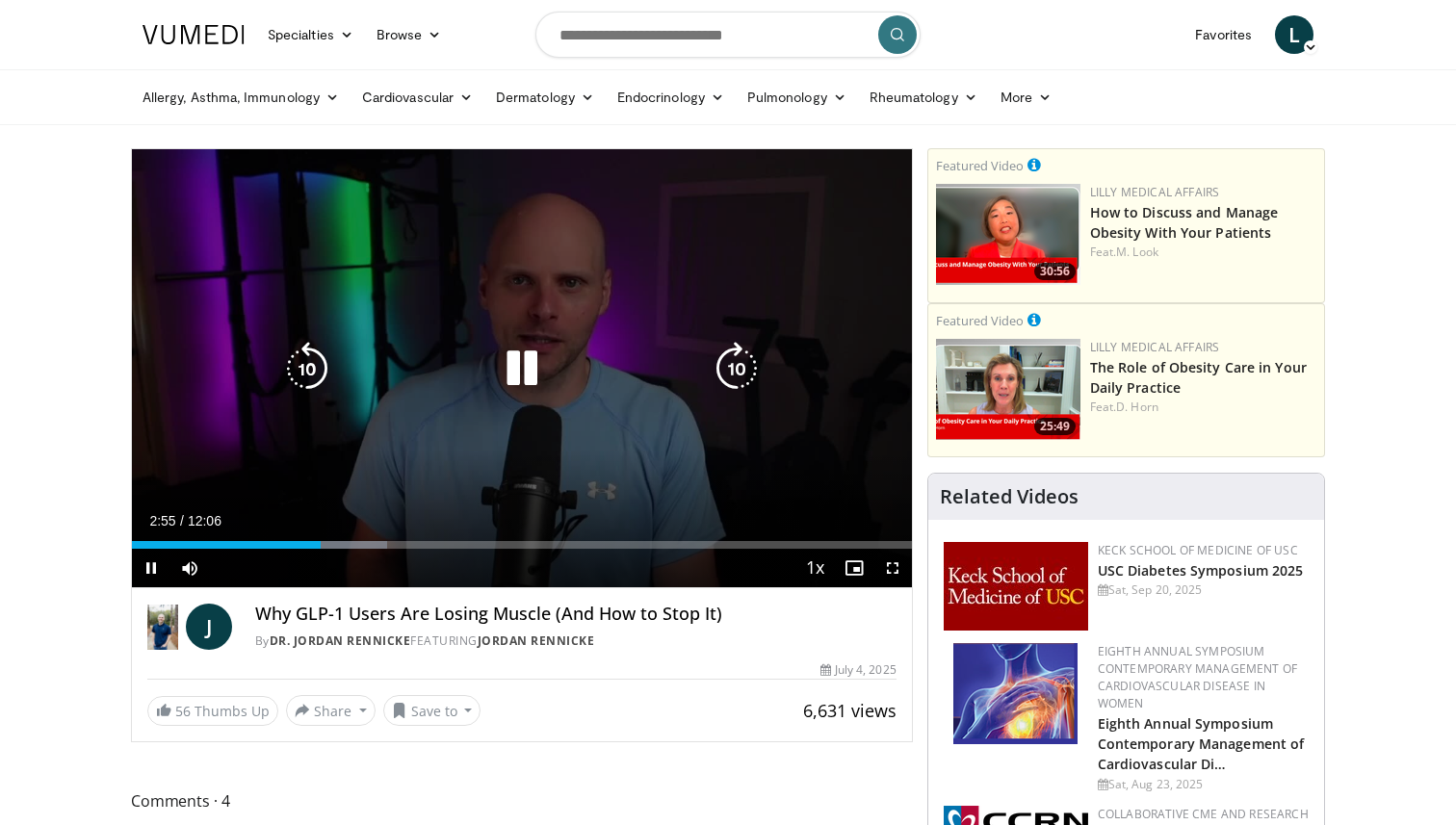 click on "10 seconds
Tap to unmute" at bounding box center (522, 368) 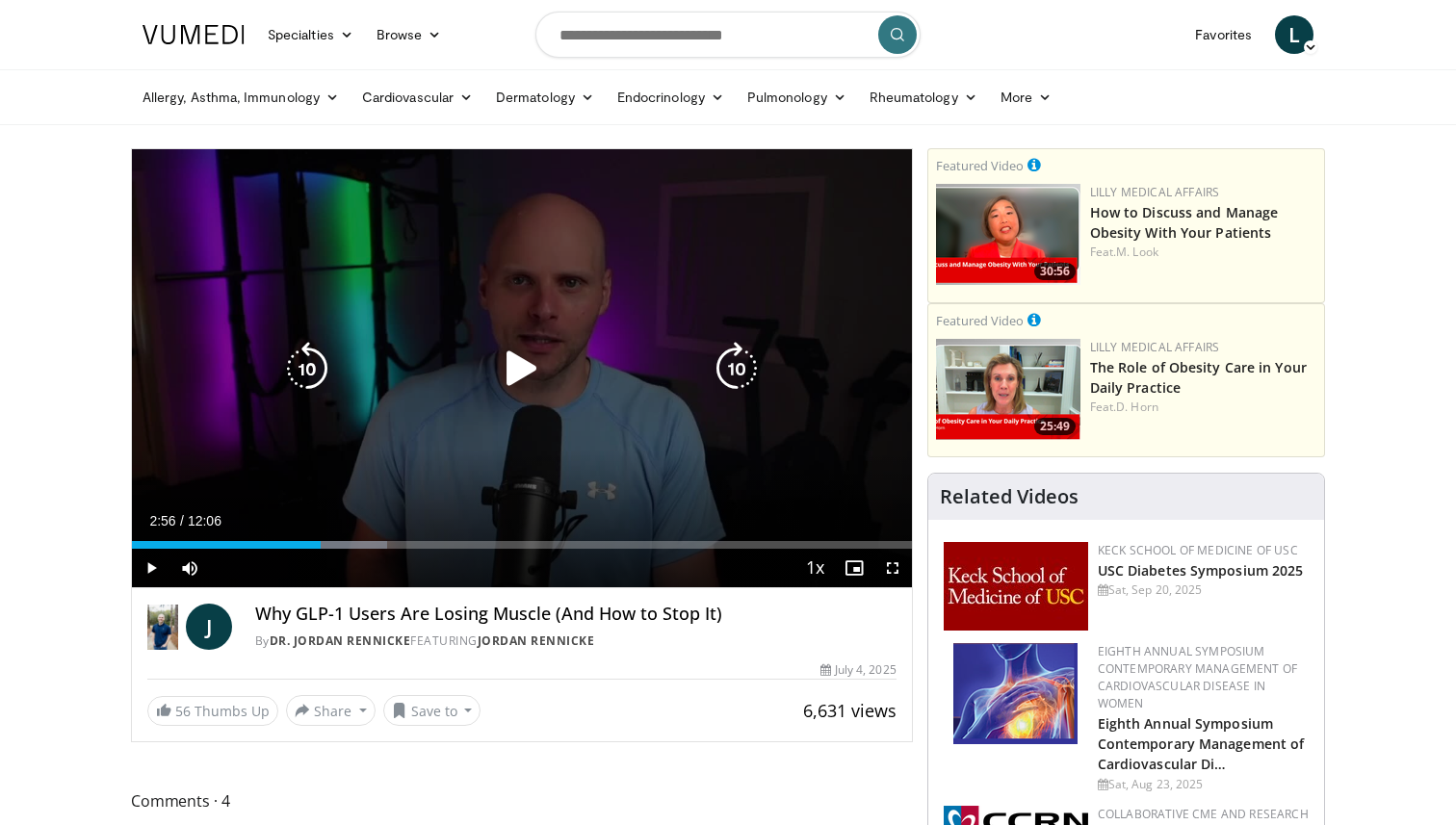 click on "10 seconds
Tap to unmute" at bounding box center (522, 368) 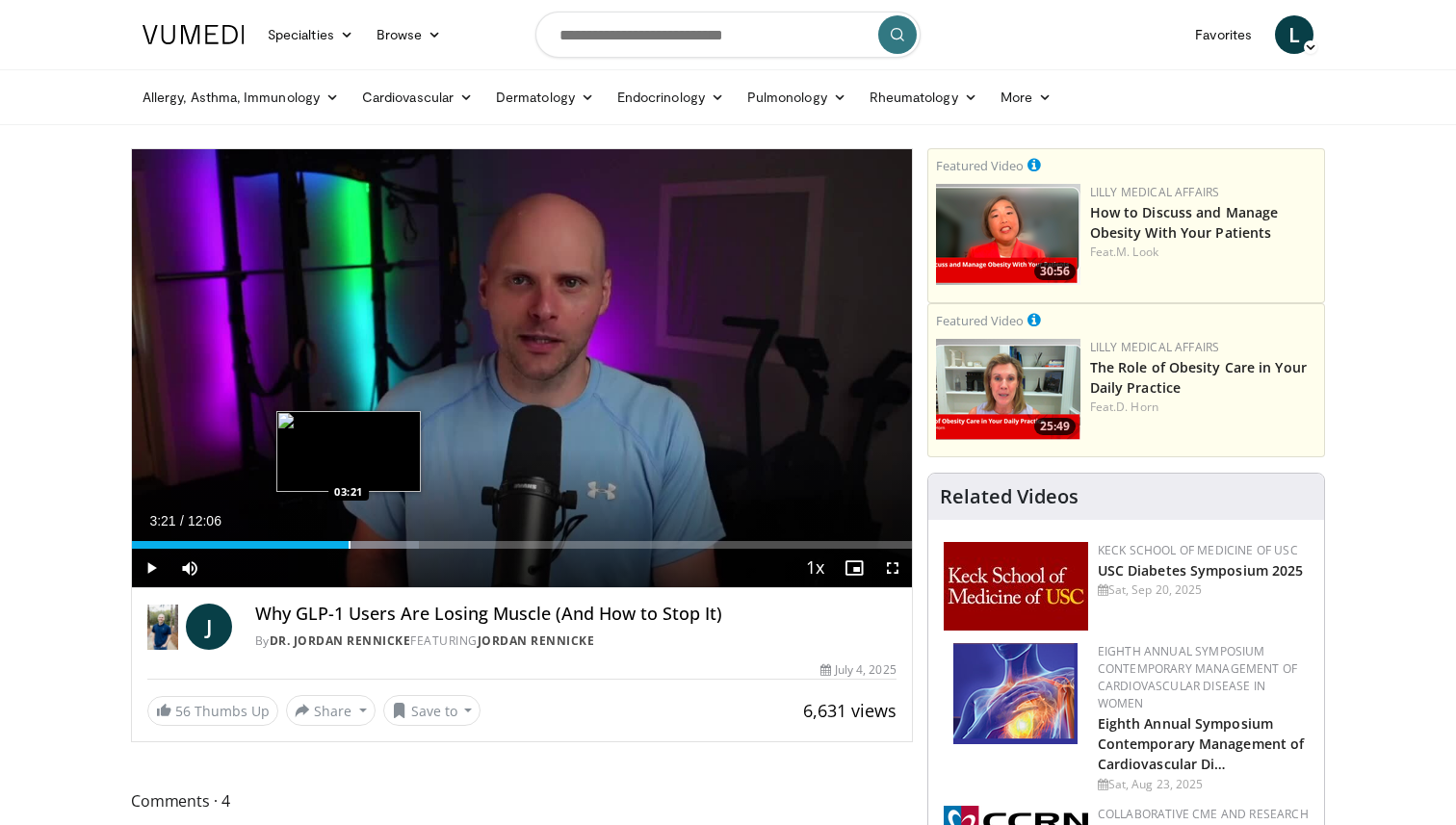 click at bounding box center [350, 545] 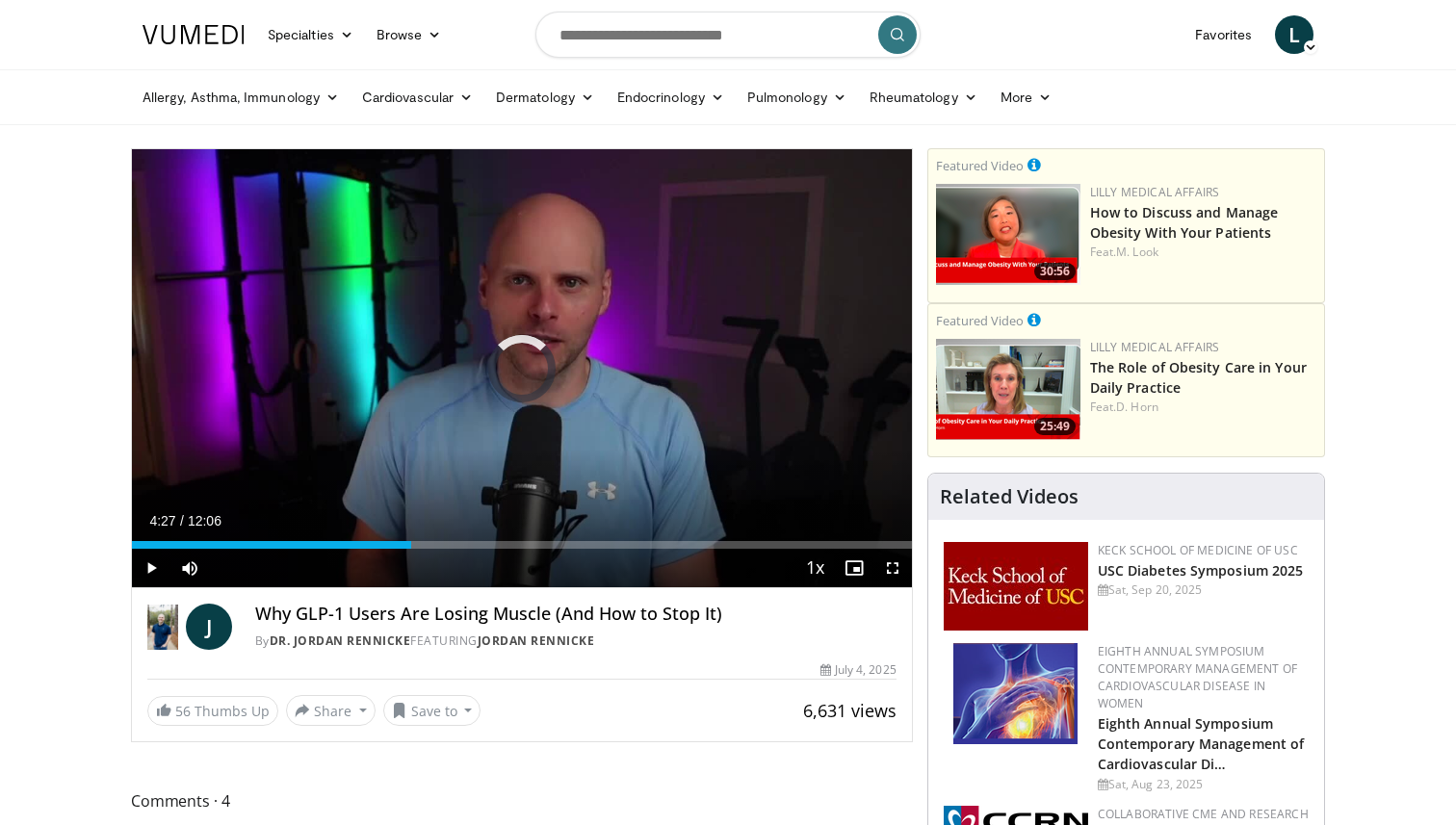 drag, startPoint x: 342, startPoint y: 549, endPoint x: 509, endPoint y: 561, distance: 167.43058 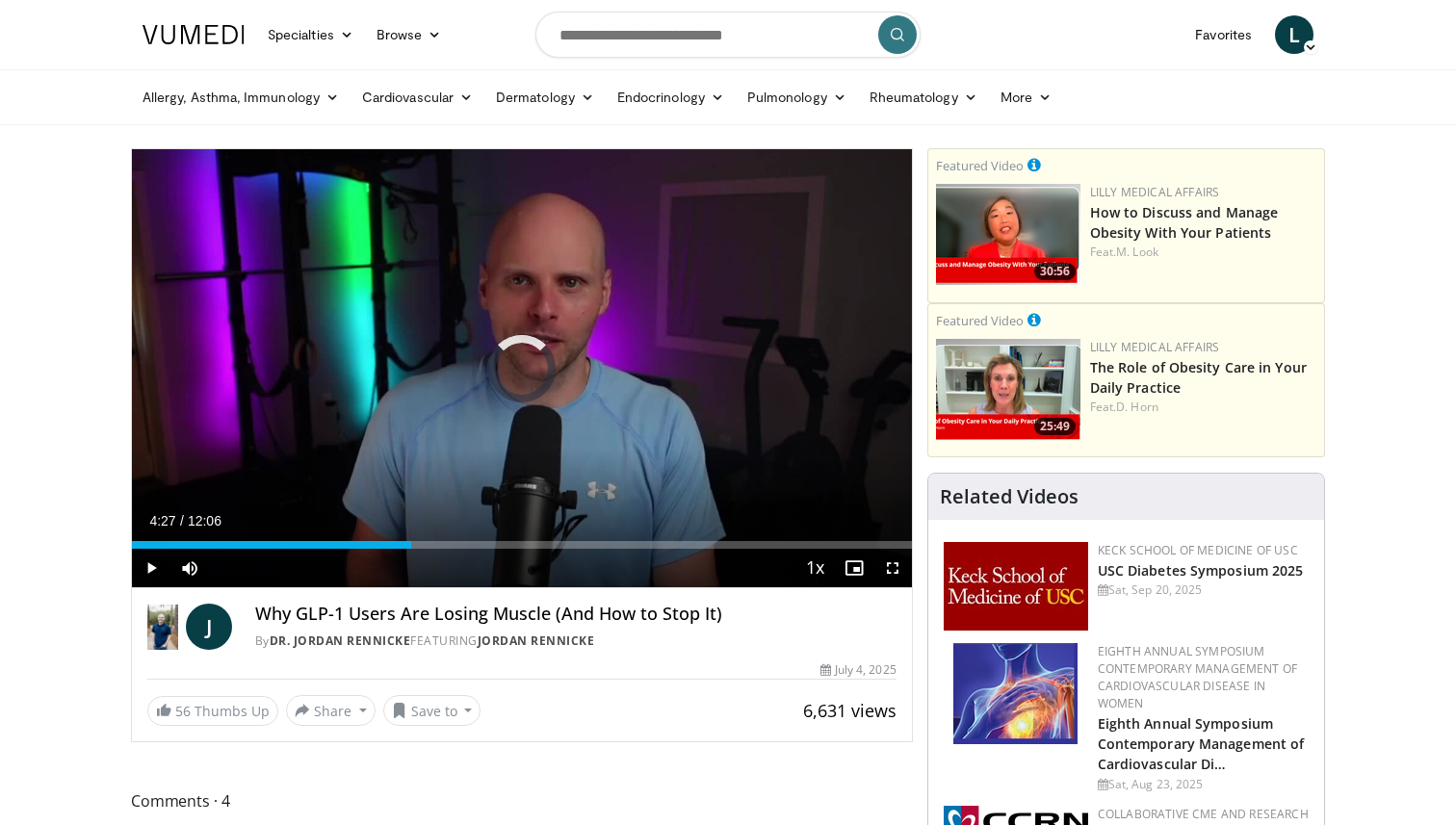 click on "Current Time  4:27 / Duration  12:06 Play Skip Backward Skip Forward Mute 100% Loaded :  0.00% 04:22 04:05 Stream Type  LIVE Seek to live, currently behind live LIVE   1x Playback Rate 0.5x 0.75x 1x , selected 1.25x 1.5x 1.75x 2x Chapters Chapters Descriptions descriptions off , selected Captions captions settings , opens captions settings dialog captions off , selected Audio Track en (Main) , selected Fullscreen Enable picture-in-picture mode" at bounding box center (522, 568) 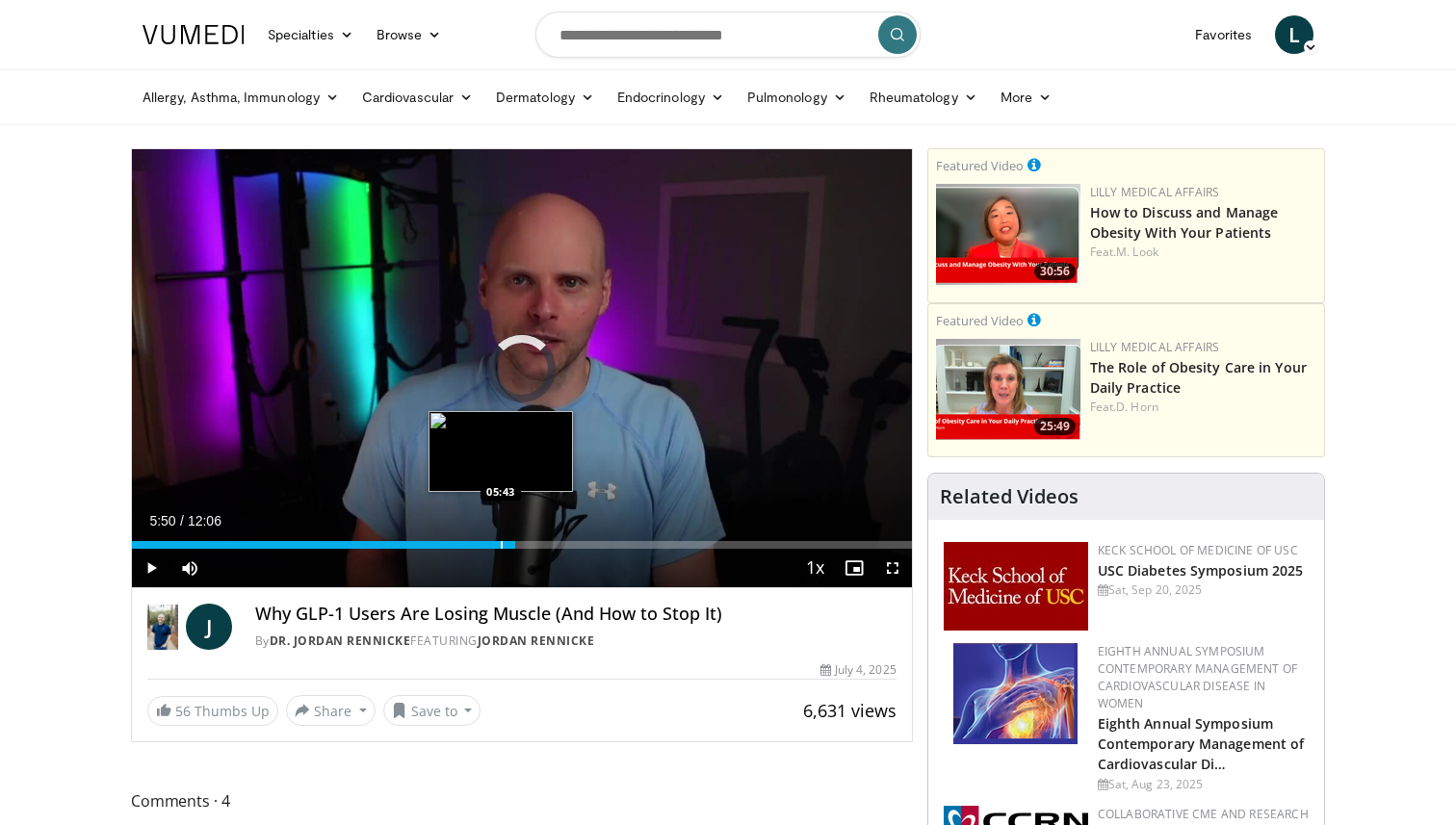 click on "Loaded :  0.00% 05:43 05:43" at bounding box center (522, 539) 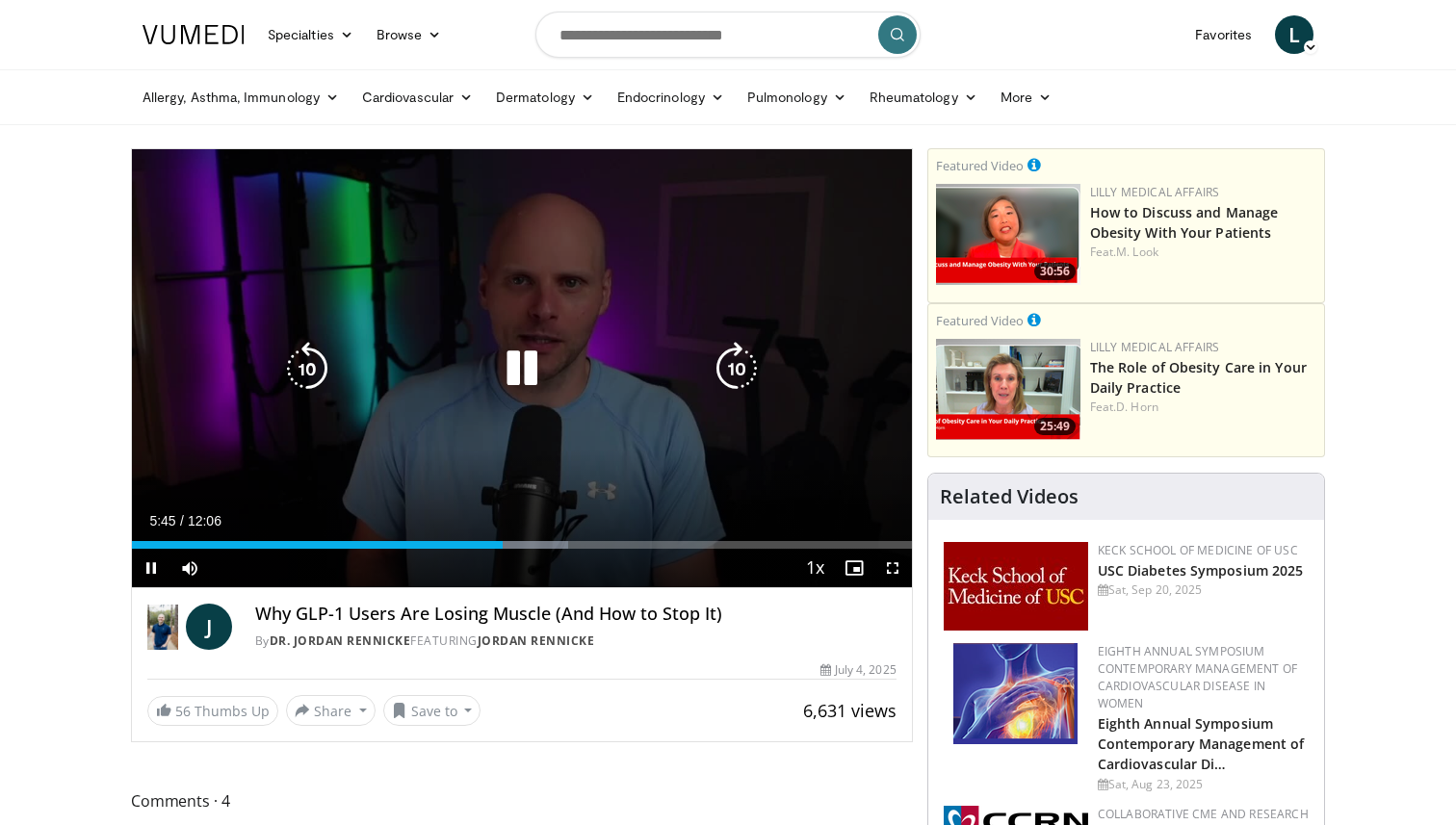 click at bounding box center (522, 369) 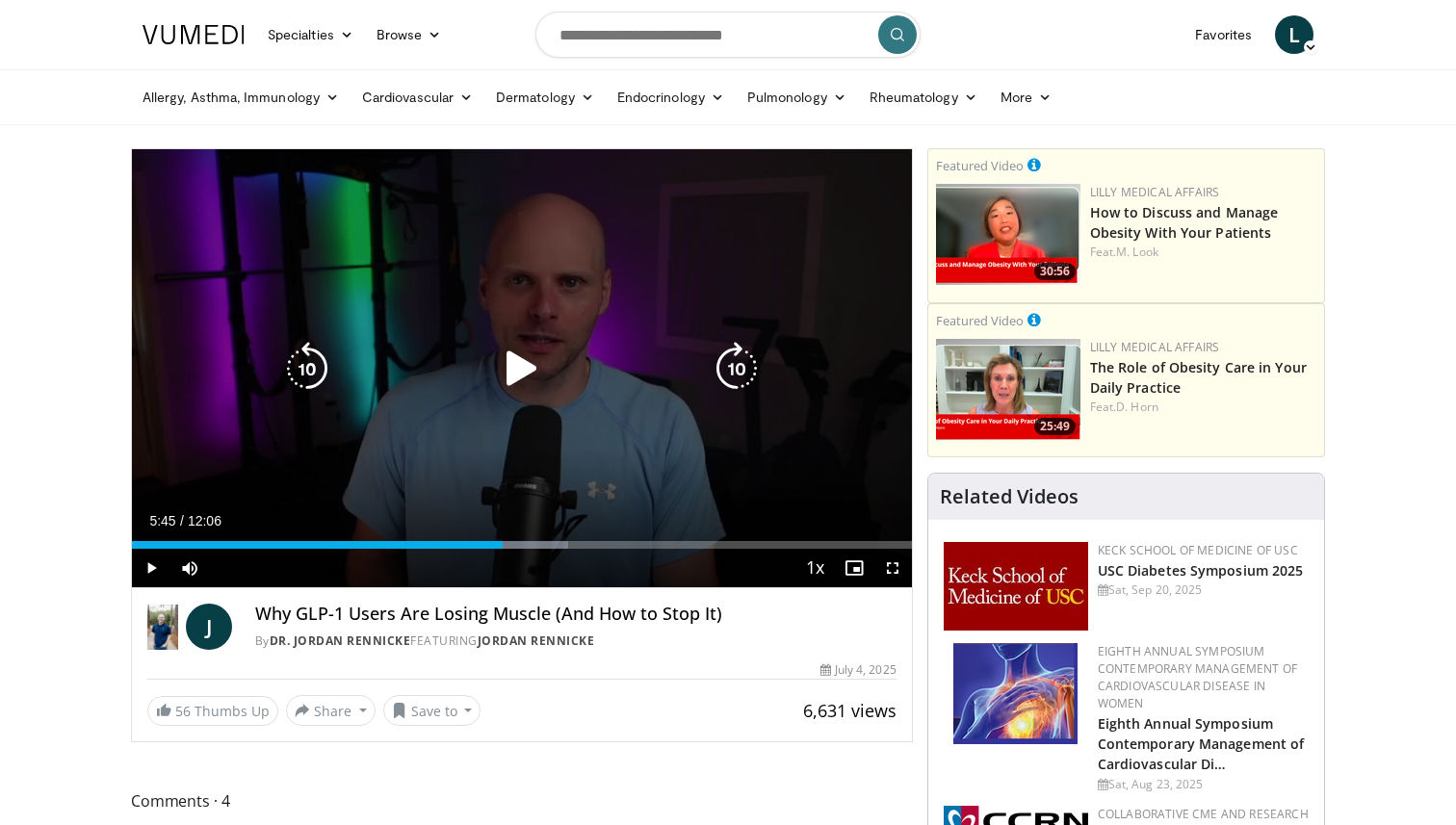 click at bounding box center (522, 369) 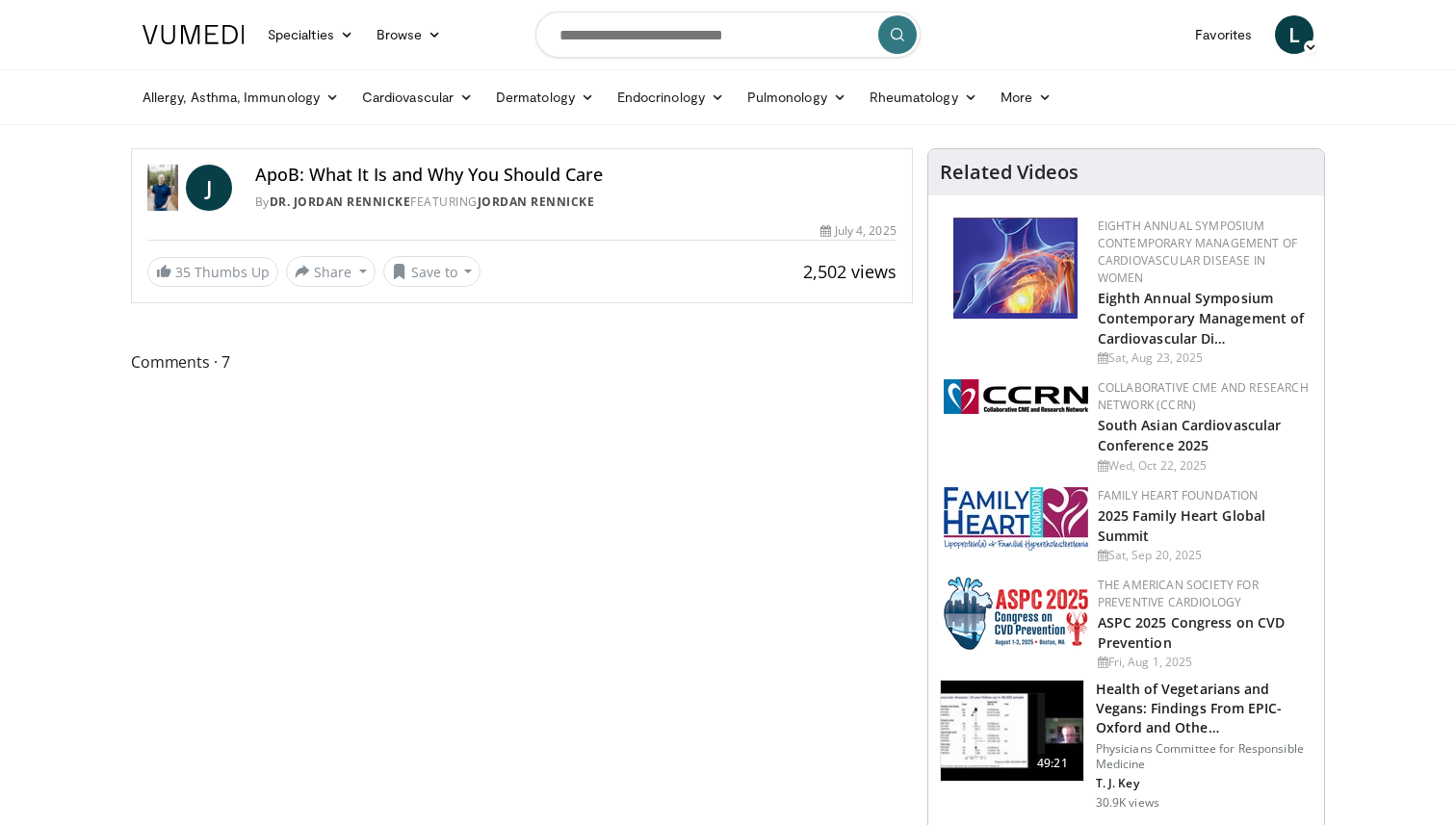 scroll, scrollTop: 0, scrollLeft: 0, axis: both 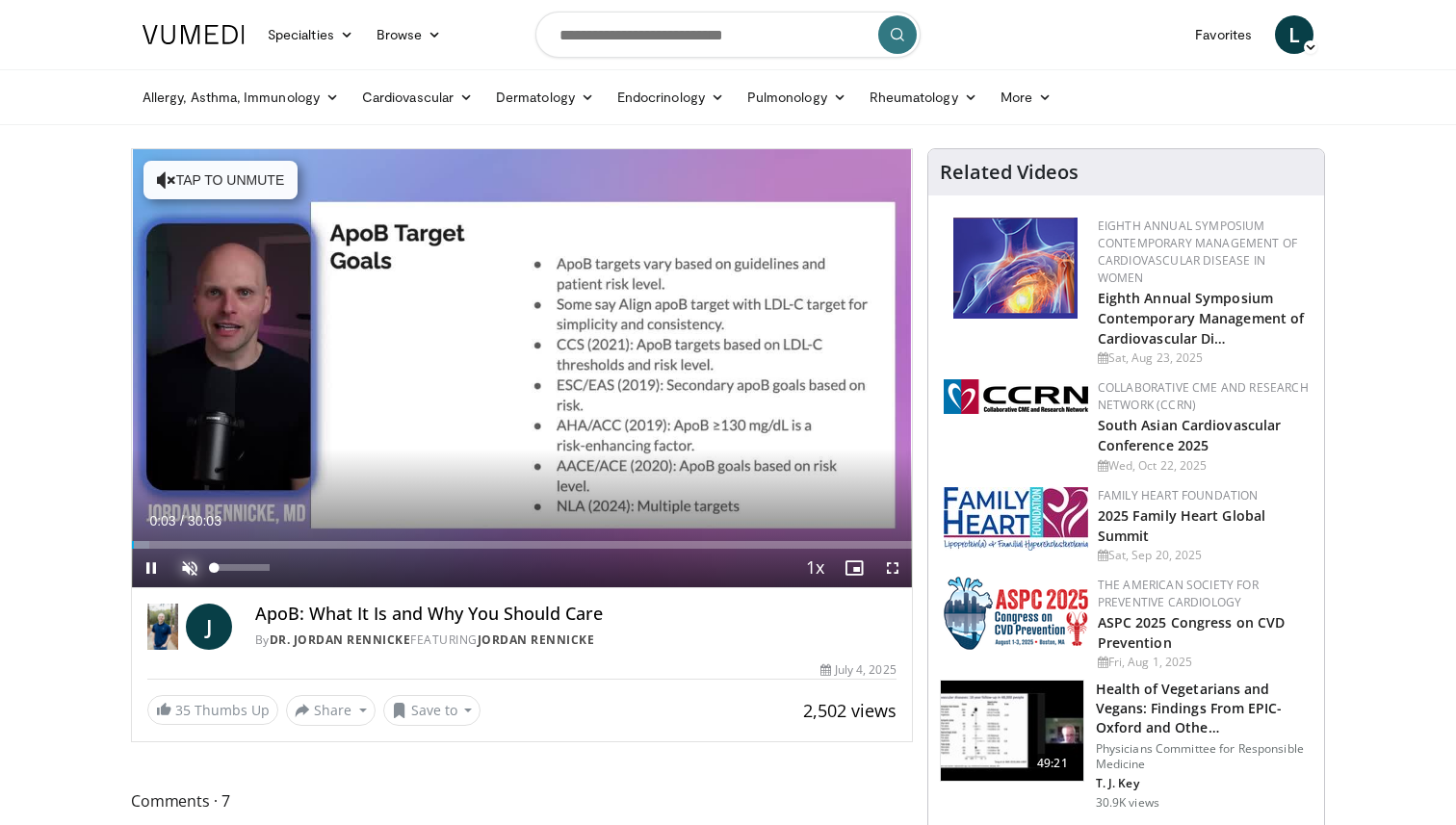 click at bounding box center (190, 568) 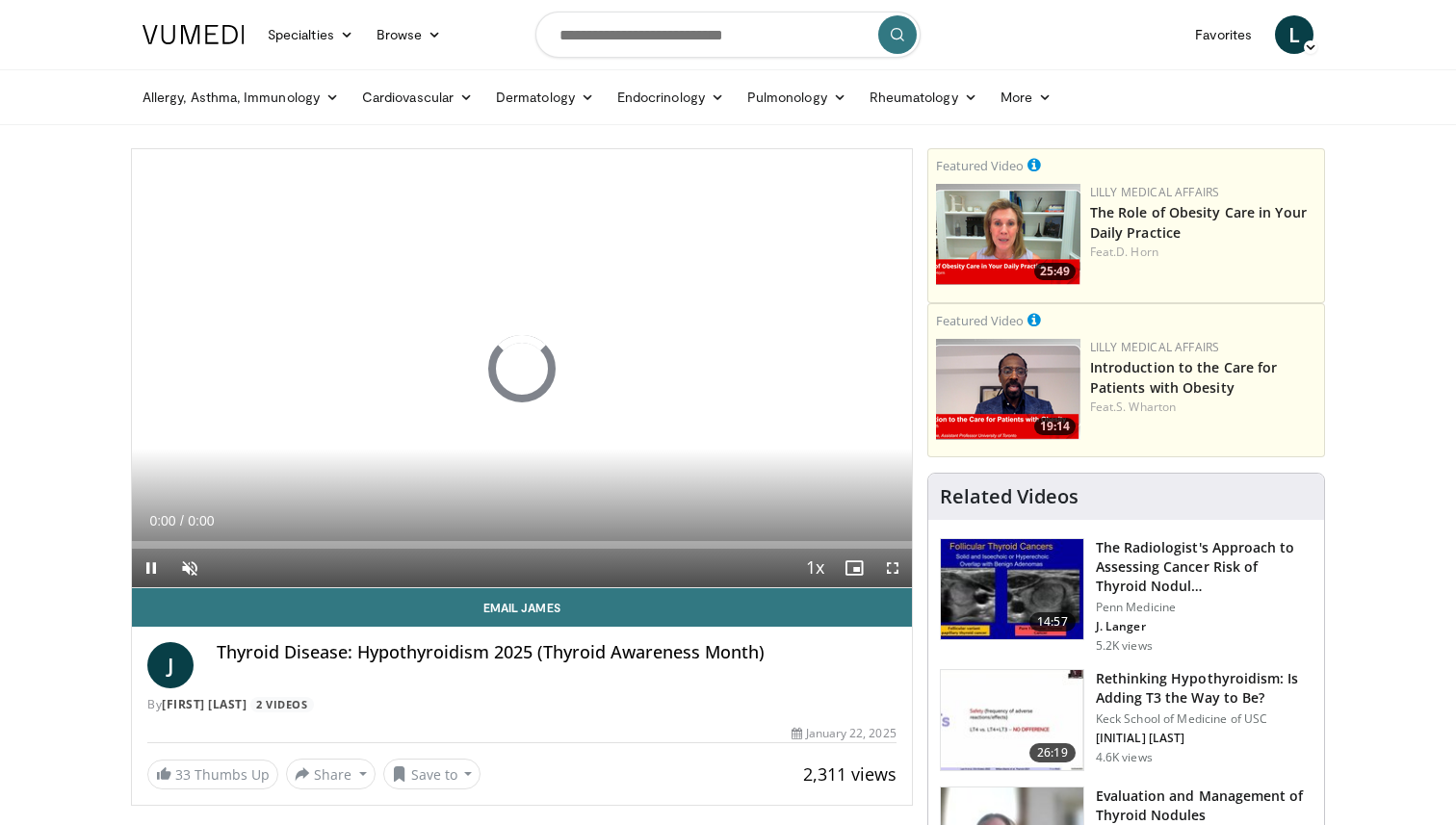 scroll, scrollTop: 0, scrollLeft: 0, axis: both 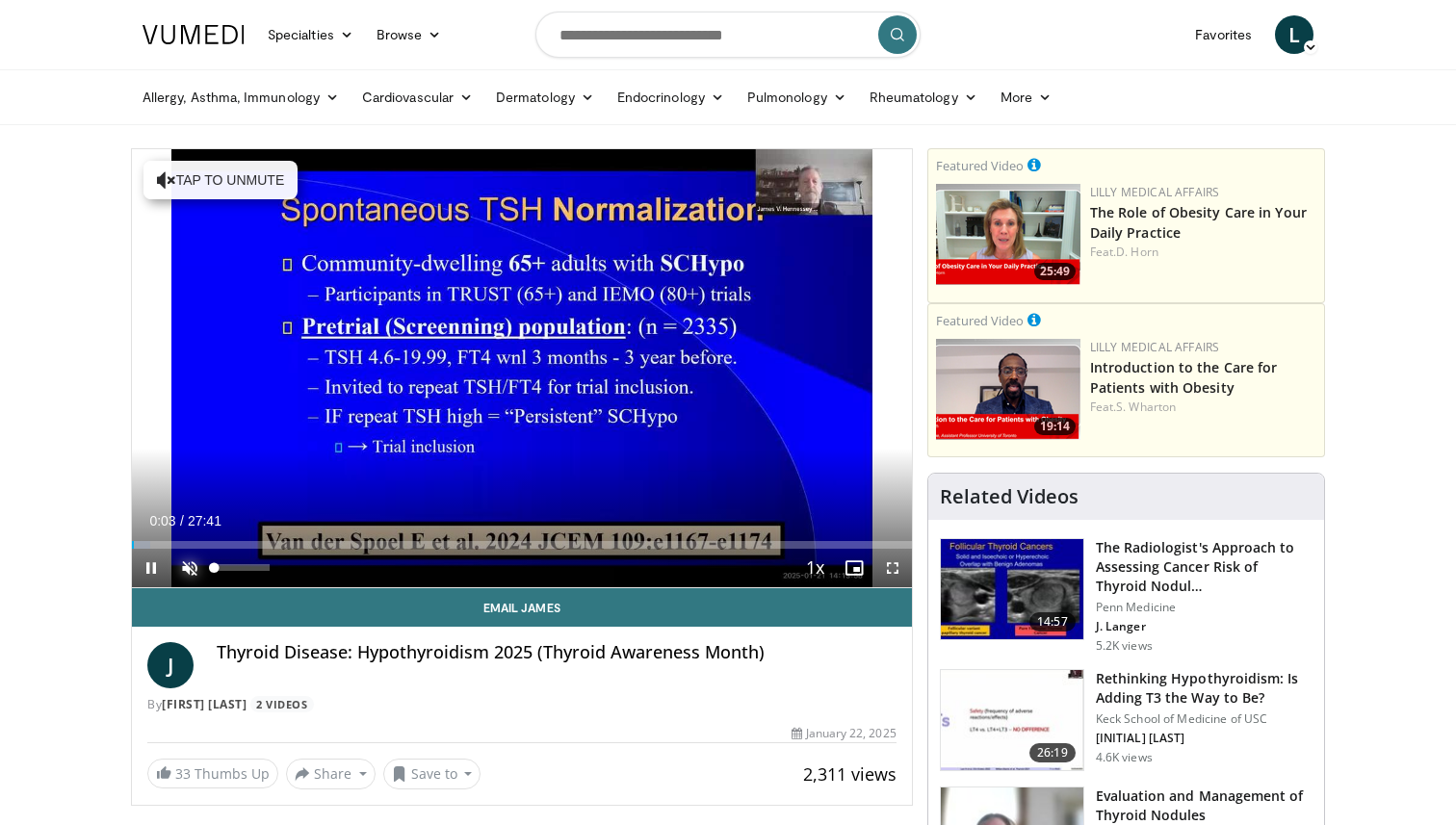 click at bounding box center (190, 568) 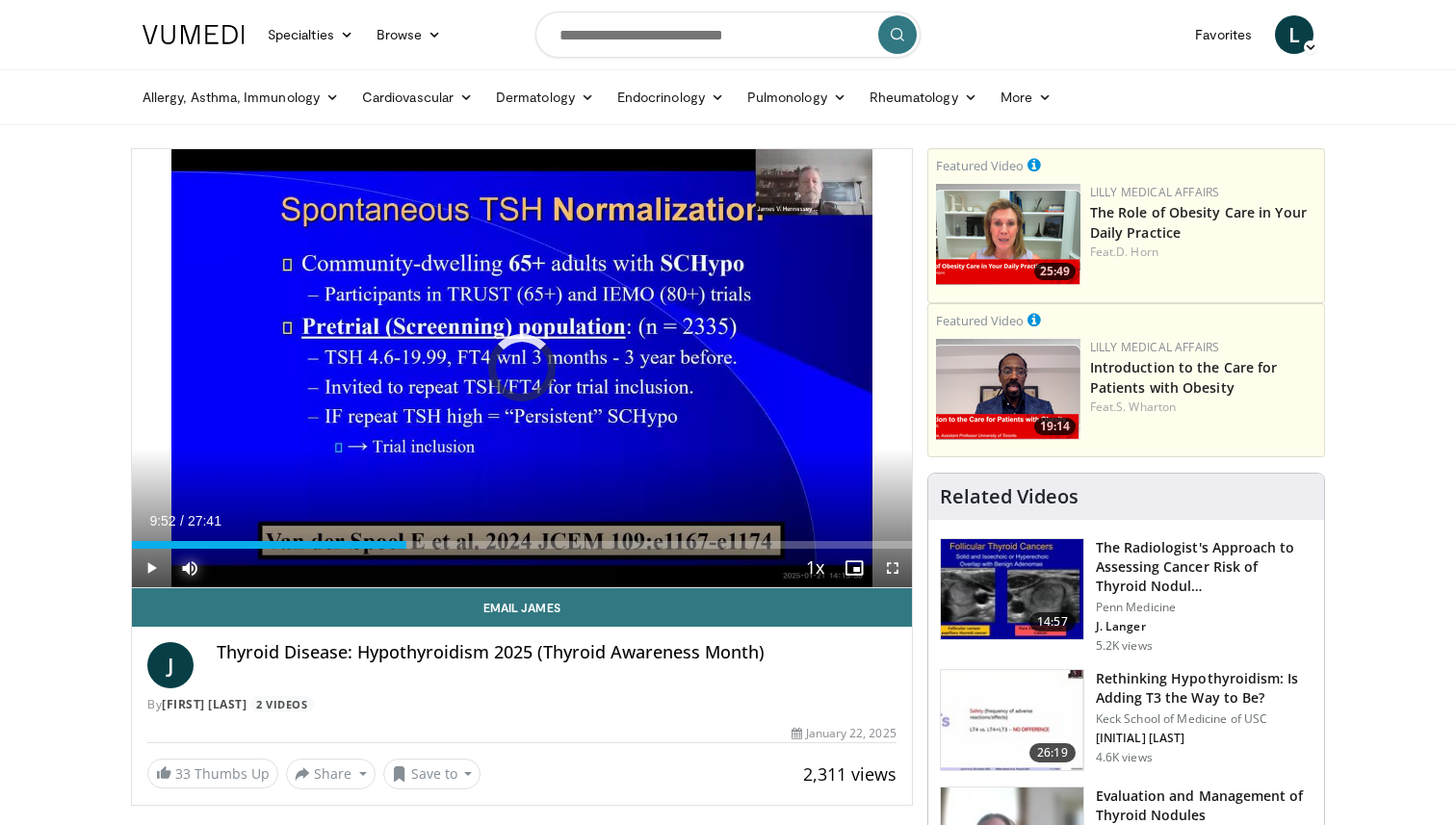 drag, startPoint x: 382, startPoint y: 531, endPoint x: 532, endPoint y: 516, distance: 150.74813 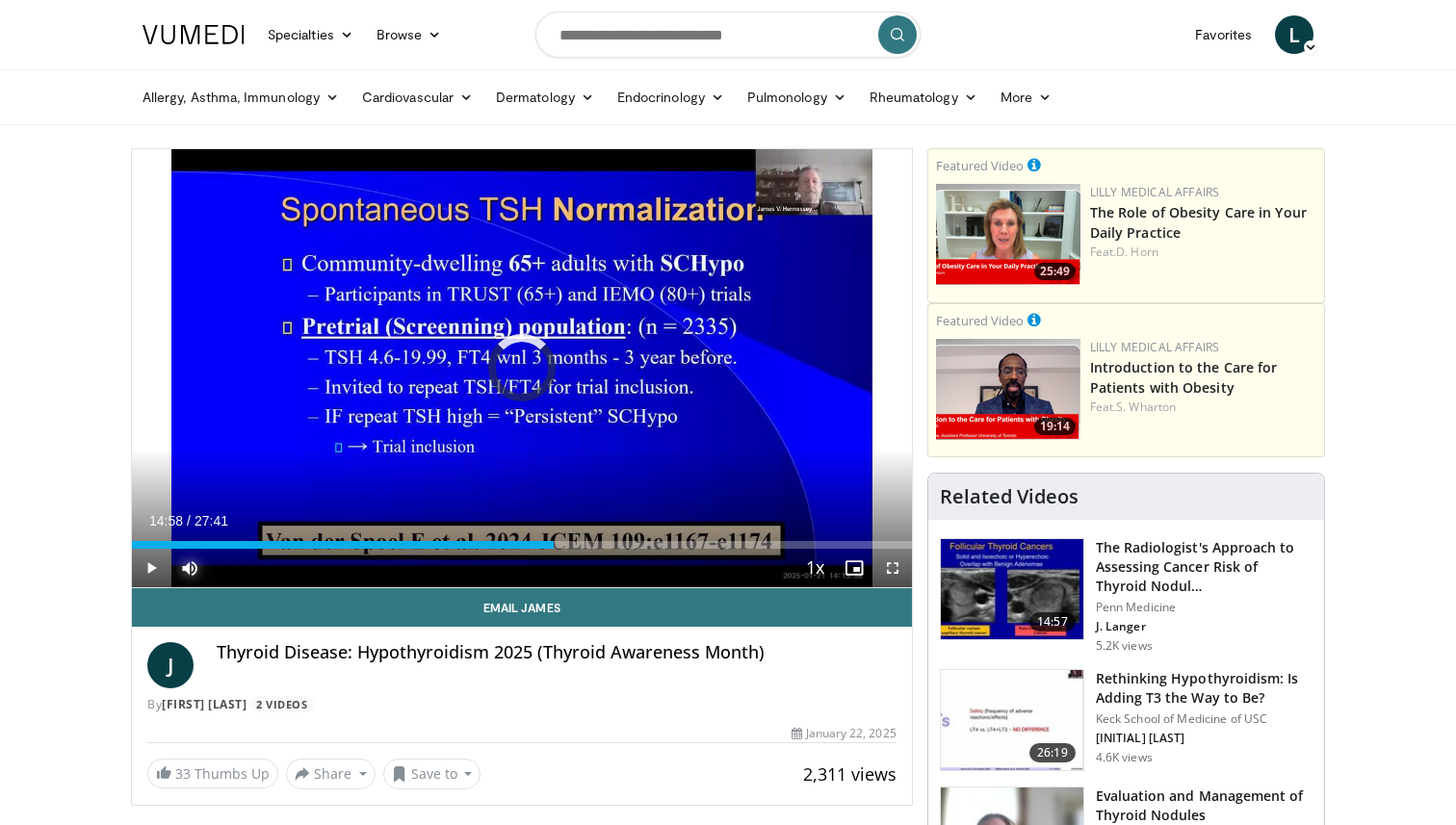 drag, startPoint x: 525, startPoint y: 537, endPoint x: 617, endPoint y: 552, distance: 93.21481 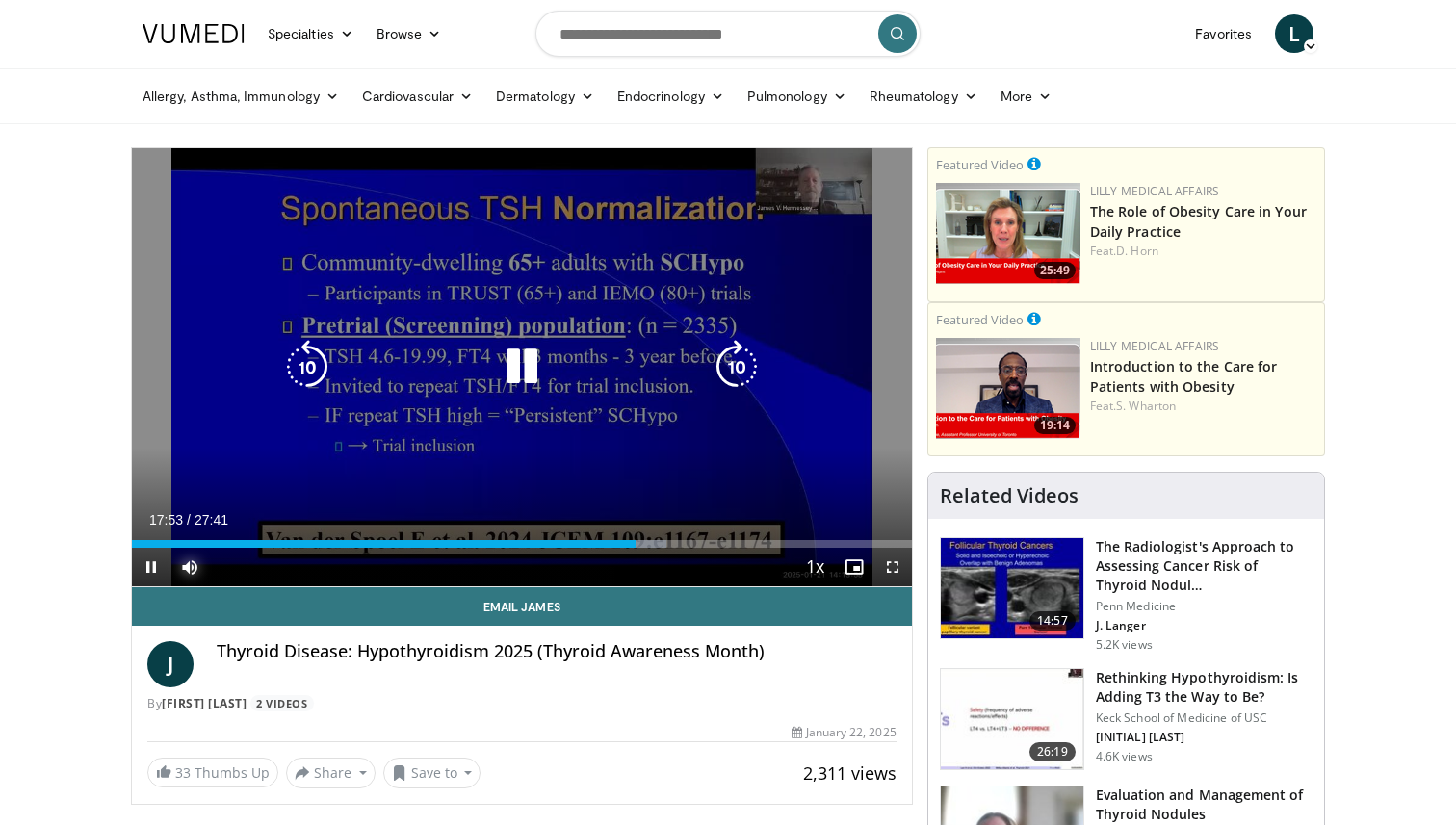 scroll, scrollTop: 0, scrollLeft: 0, axis: both 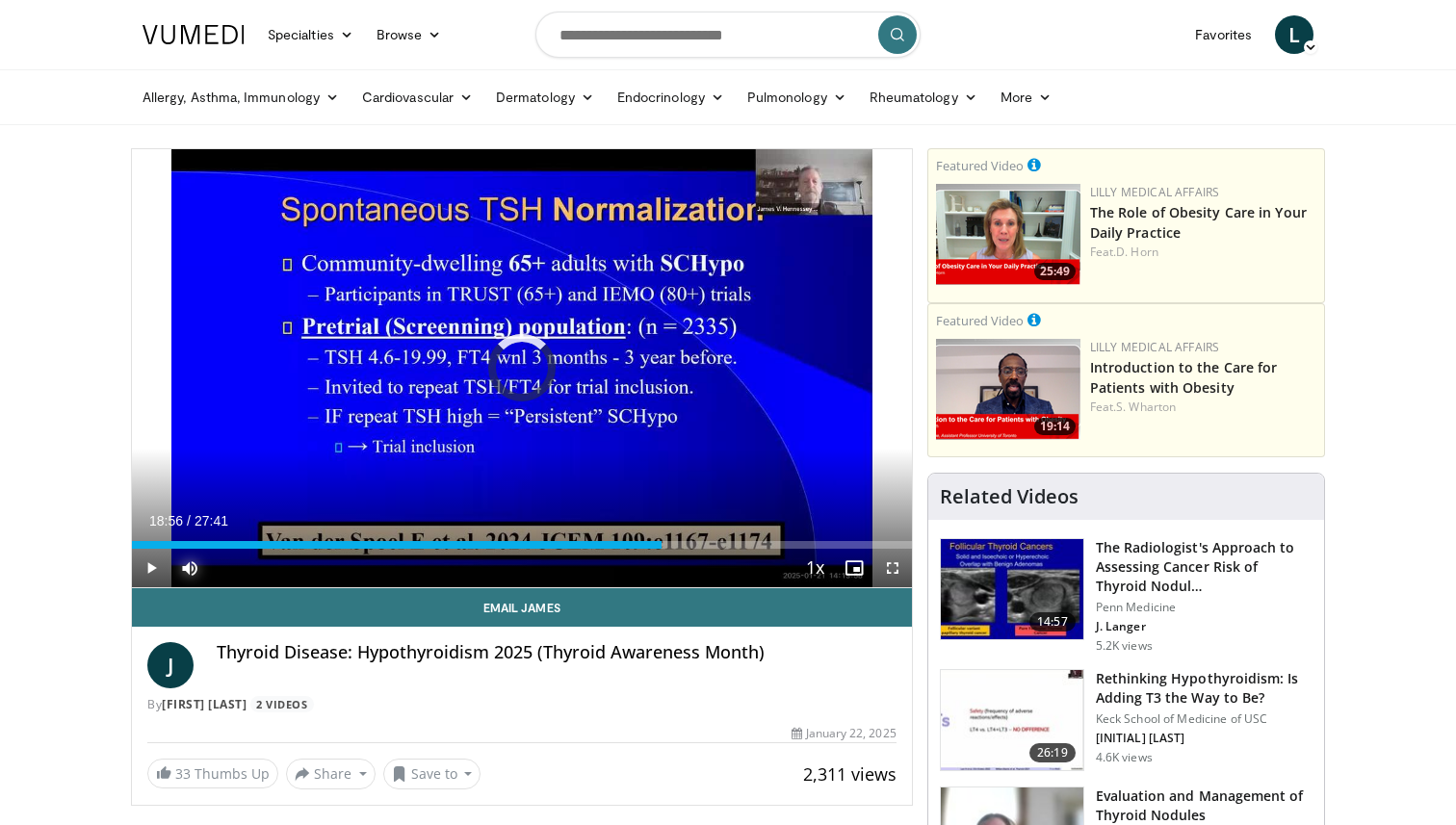 drag, startPoint x: 630, startPoint y: 538, endPoint x: 690, endPoint y: 557, distance: 62.93648 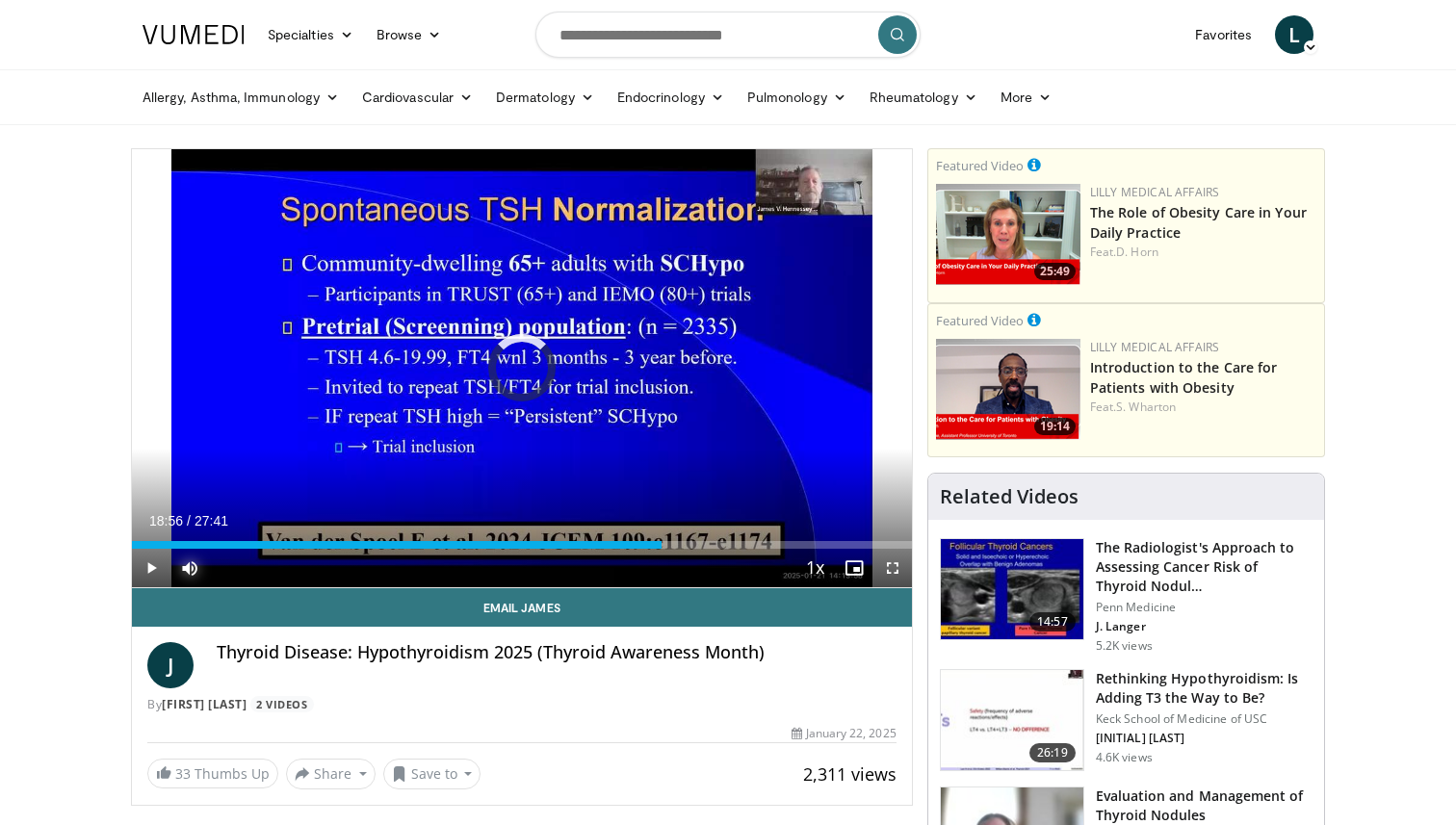 click on "Current Time  18:56 / Duration  27:41 Play Skip Backward Skip Forward Mute 0% Loaded :  0.00% 18:52 17:50 Stream Type  LIVE Seek to live, currently behind live LIVE   1x Playback Rate 0.5x 0.75x 1x , selected 1.25x 1.5x 1.75x 2x Chapters Chapters Descriptions descriptions off , selected Captions captions settings , opens captions settings dialog captions off , selected Audio Track en (Main) , selected Fullscreen Enable picture-in-picture mode" at bounding box center (522, 568) 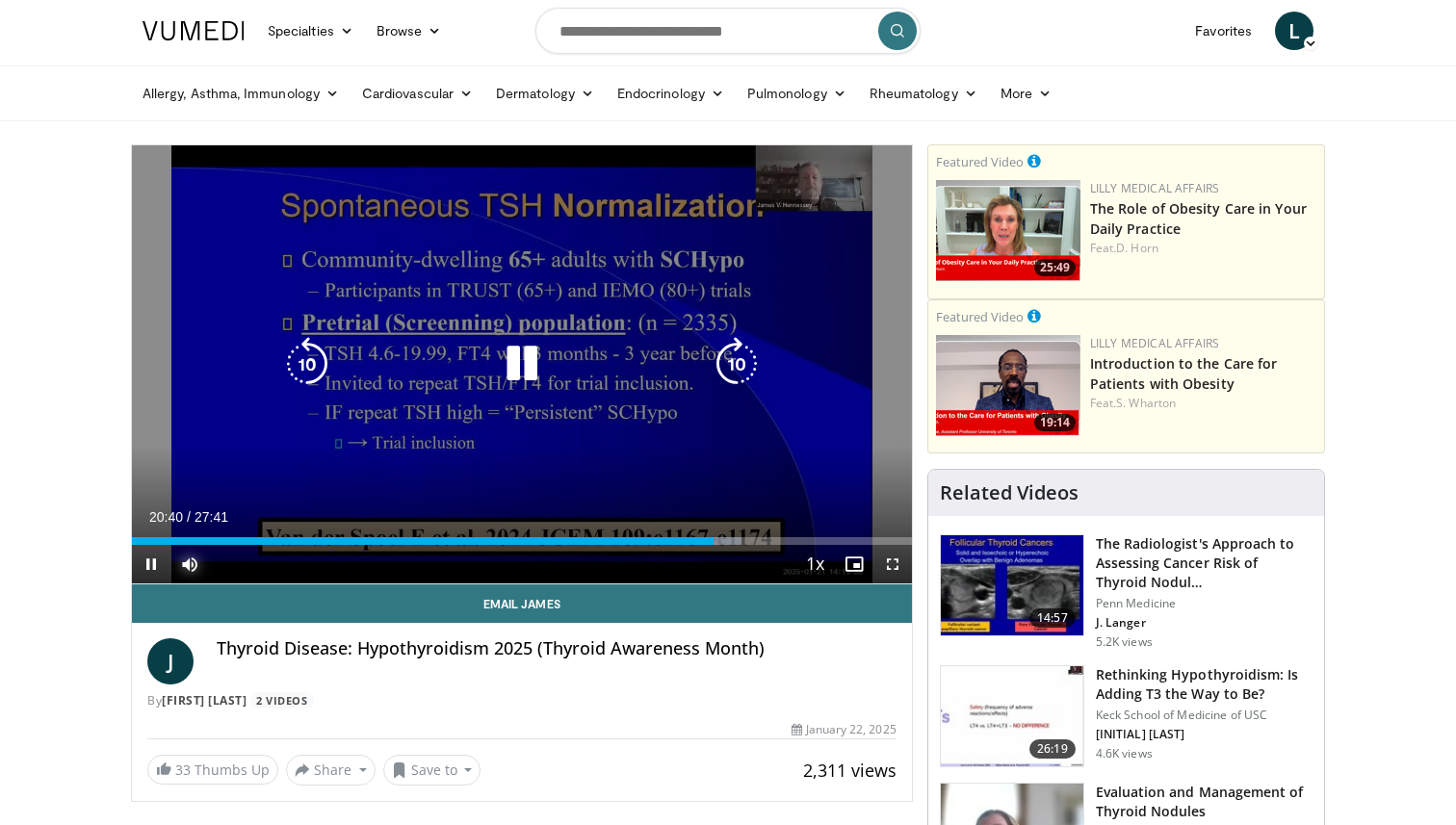 scroll, scrollTop: 0, scrollLeft: 0, axis: both 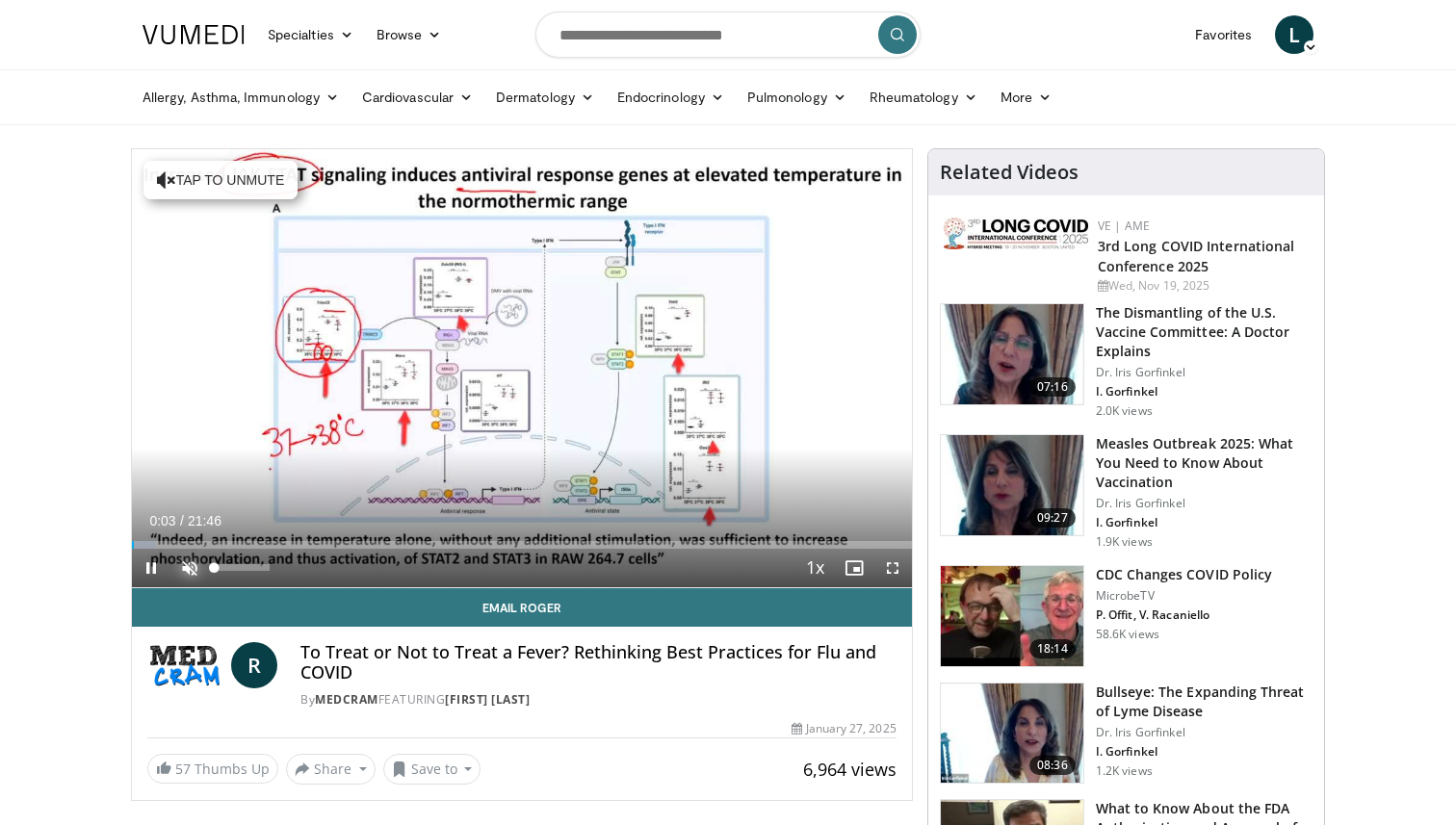 click at bounding box center (190, 568) 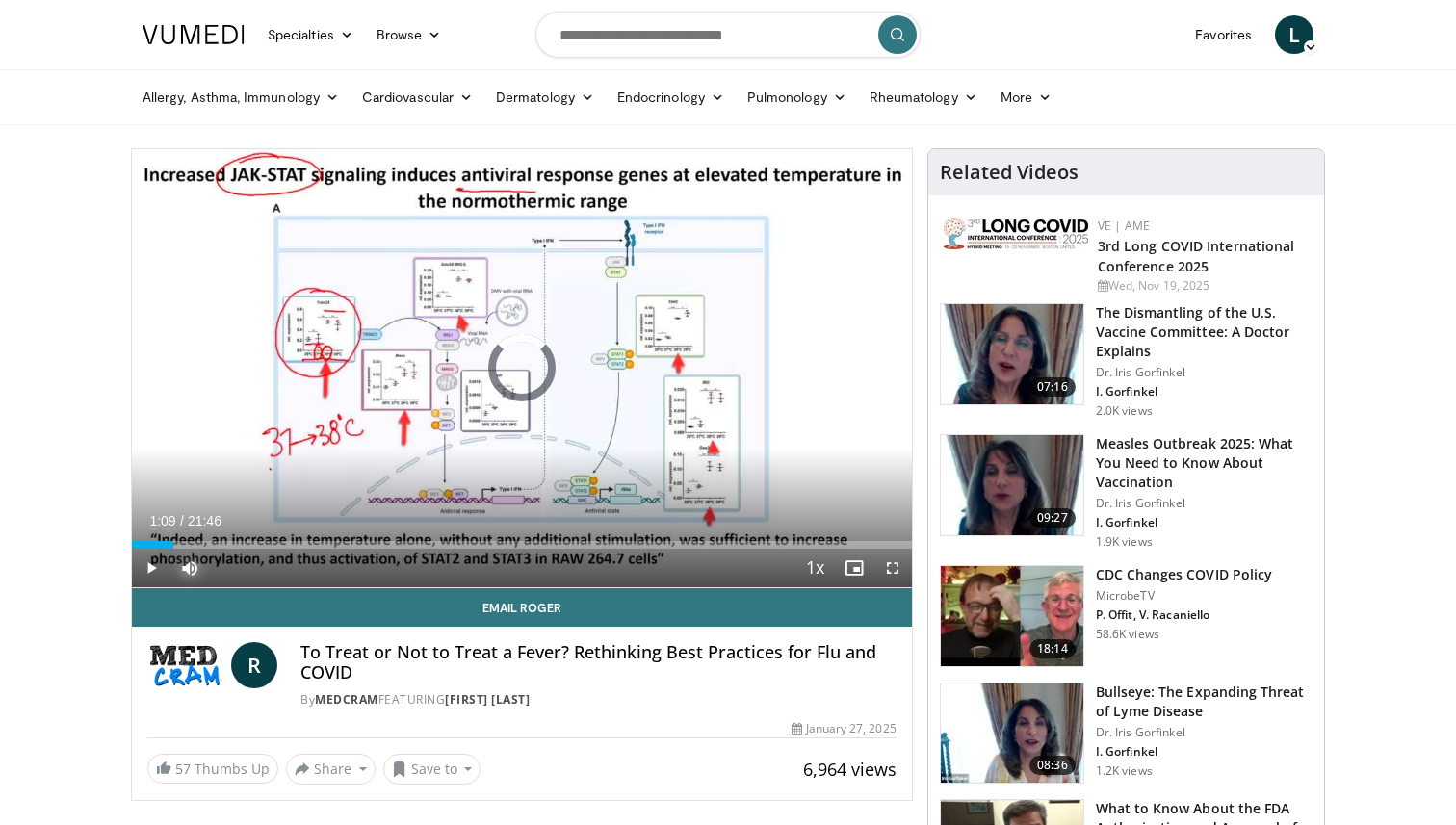 drag, startPoint x: 143, startPoint y: 541, endPoint x: 236, endPoint y: 556, distance: 94.20191 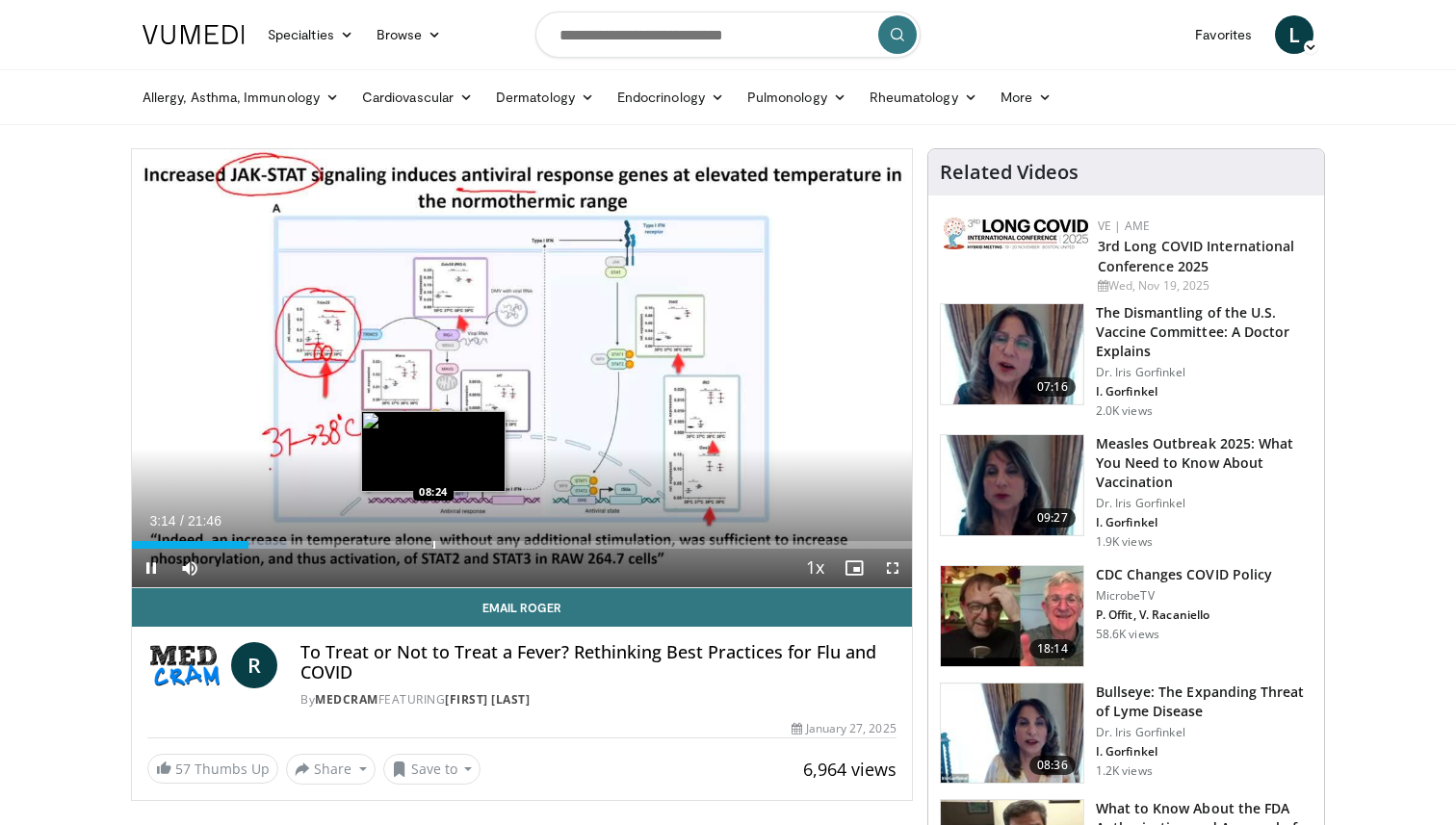 drag, startPoint x: 249, startPoint y: 545, endPoint x: 434, endPoint y: 530, distance: 185.60711 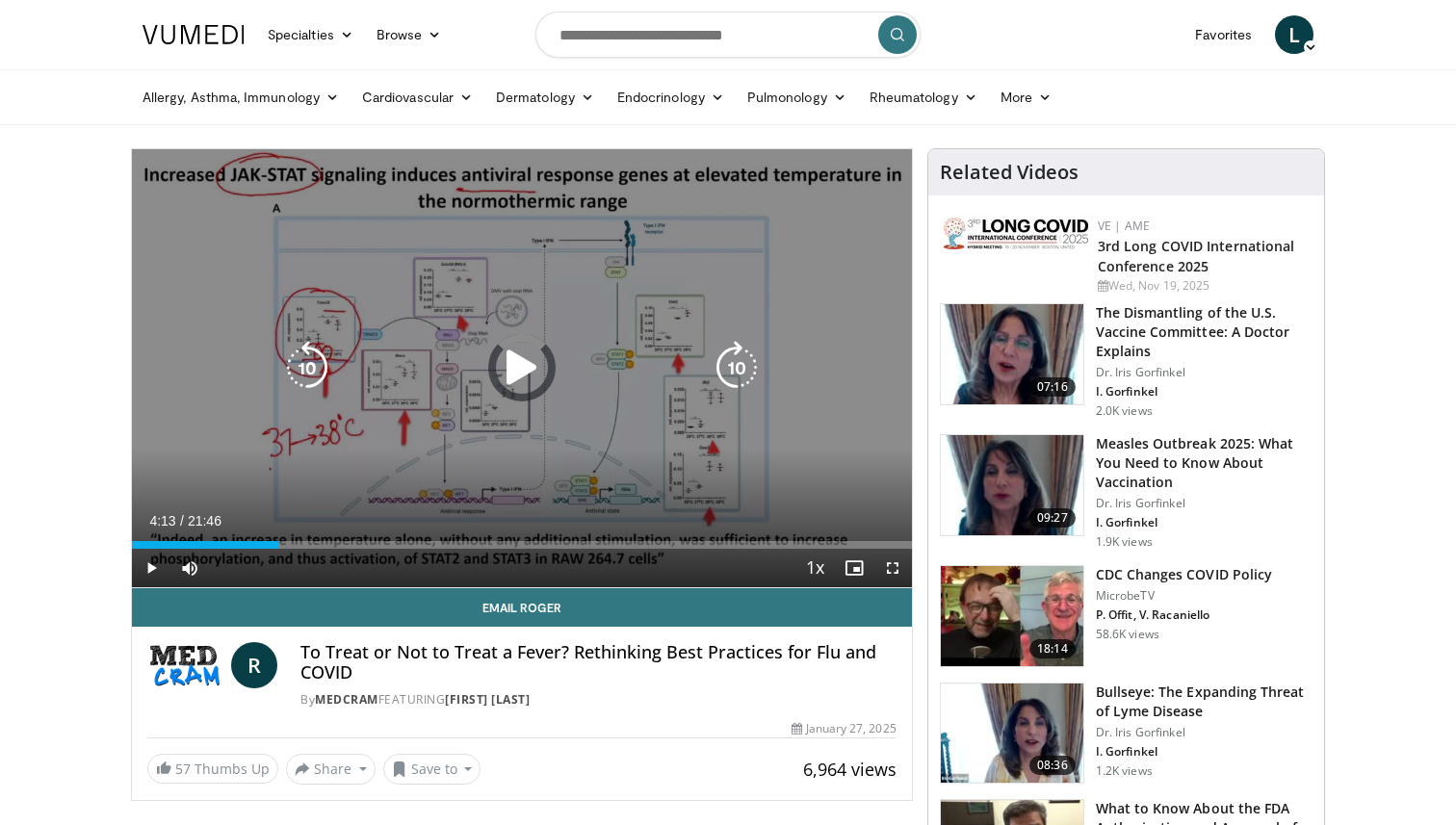 drag, startPoint x: 244, startPoint y: 547, endPoint x: 504, endPoint y: 557, distance: 260.19224 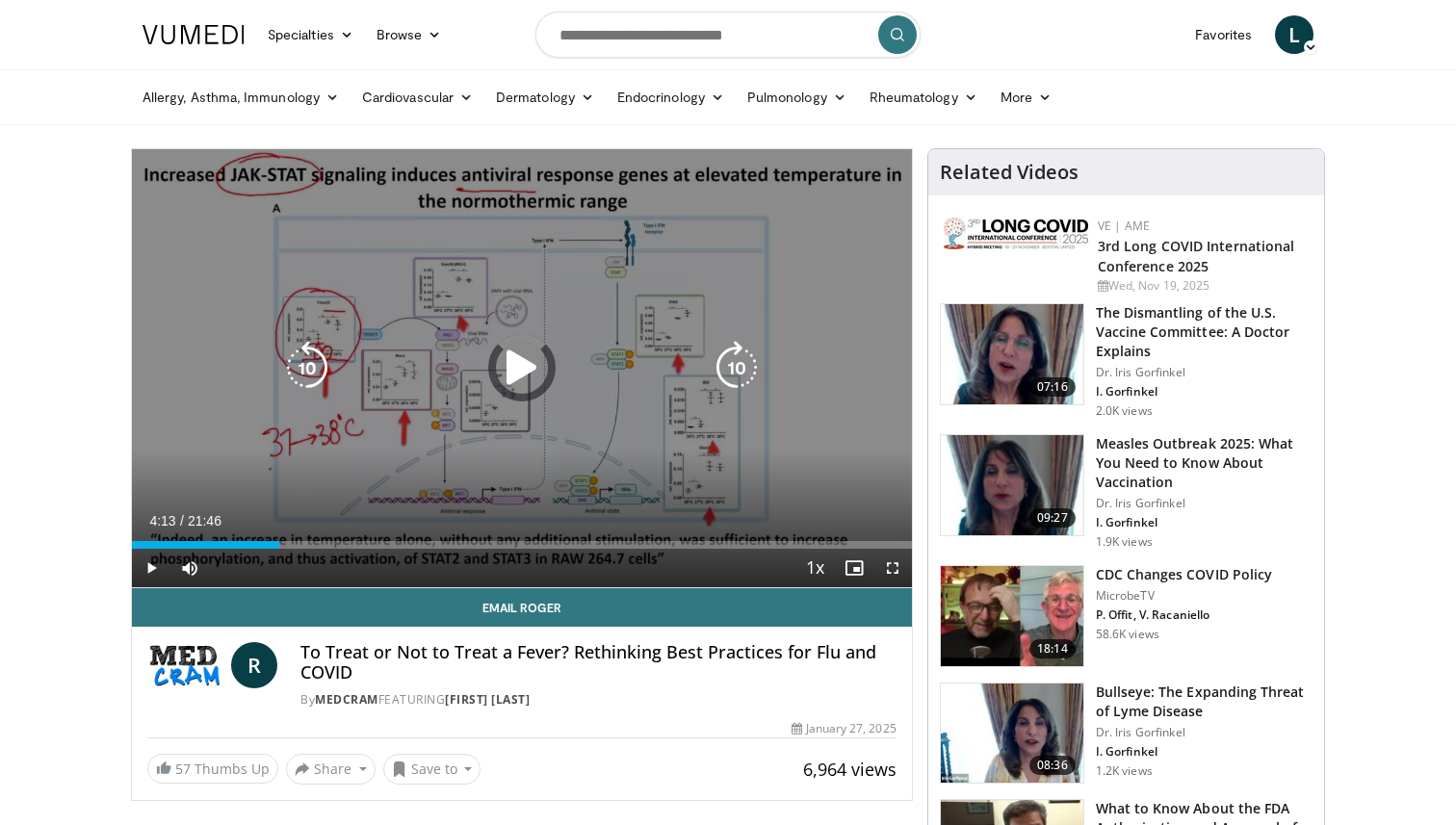 click on "Current Time  4:13 / Duration  21:46 Play Skip Backward Skip Forward Mute 0% Loaded :  0.00% 04:13 03:08 Stream Type  LIVE Seek to live, currently behind live LIVE   1x Playback Rate 0.5x 0.75x 1x , selected 1.25x 1.5x 1.75x 2x Chapters Chapters Descriptions descriptions off , selected Captions captions settings , opens captions settings dialog captions off , selected Audio Track en (Main) , selected Fullscreen Enable picture-in-picture mode" at bounding box center [522, 568] 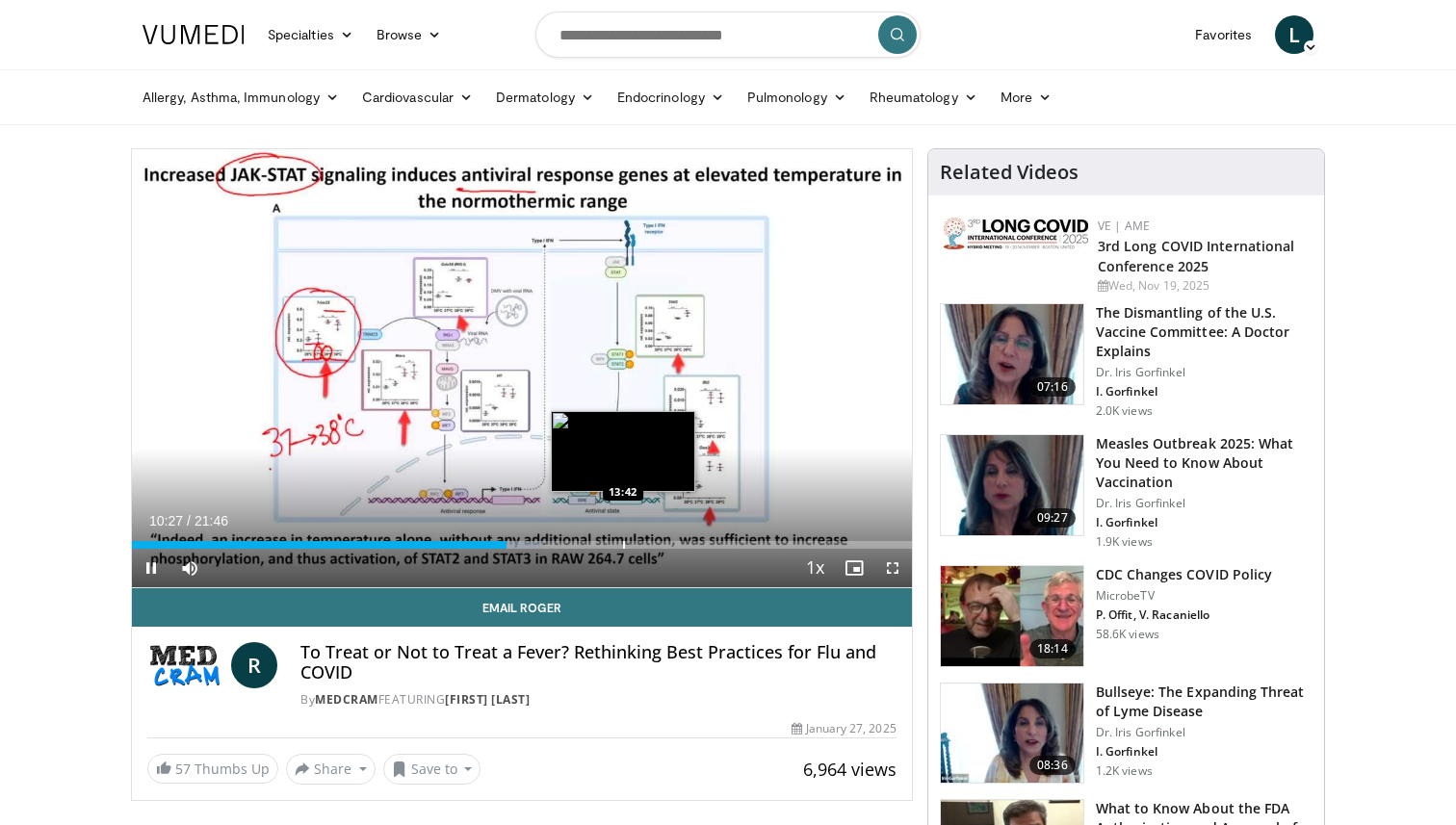 drag, startPoint x: 501, startPoint y: 547, endPoint x: 623, endPoint y: 537, distance: 122.40915 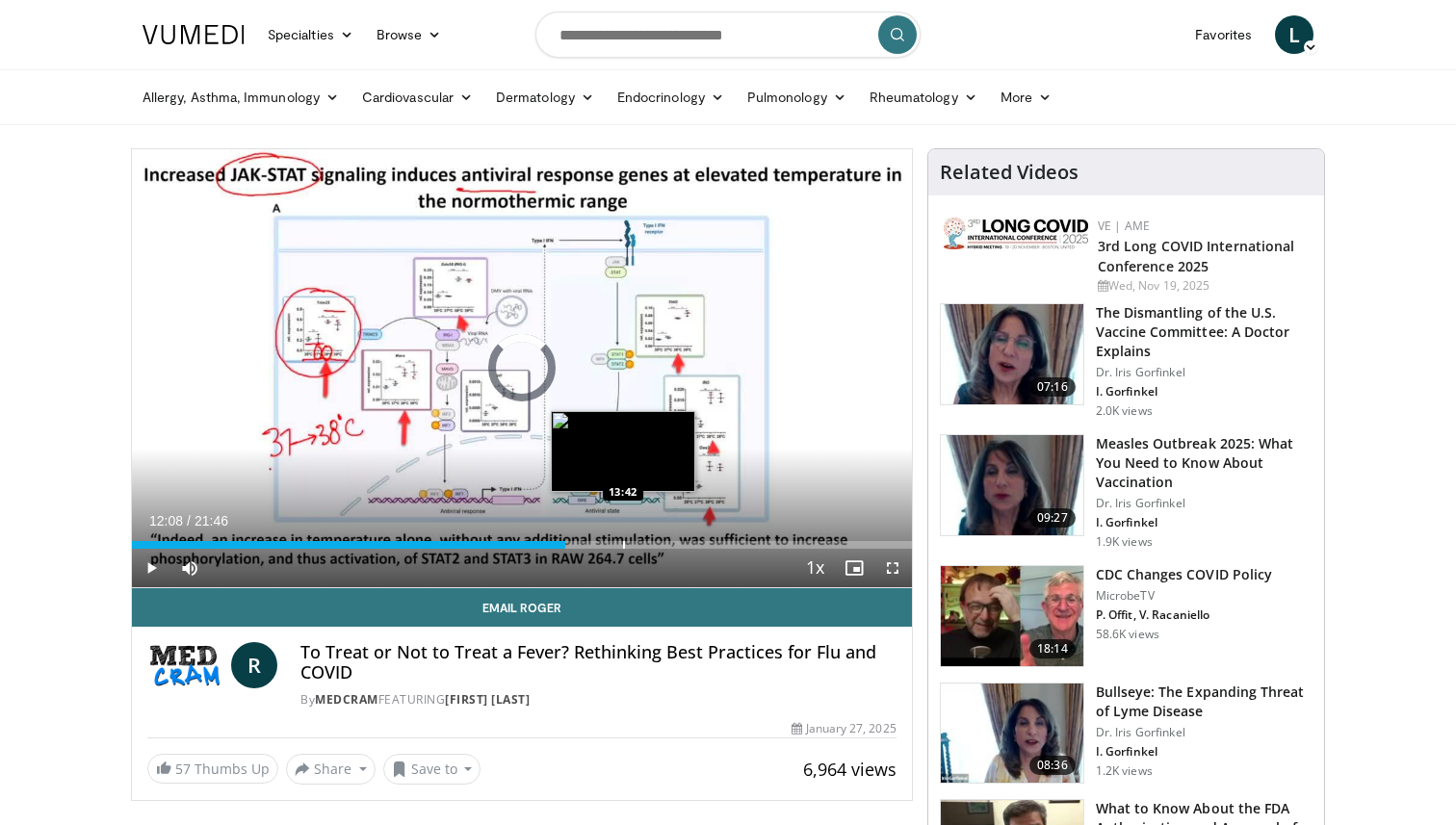 drag, startPoint x: 532, startPoint y: 547, endPoint x: 625, endPoint y: 534, distance: 93.904207 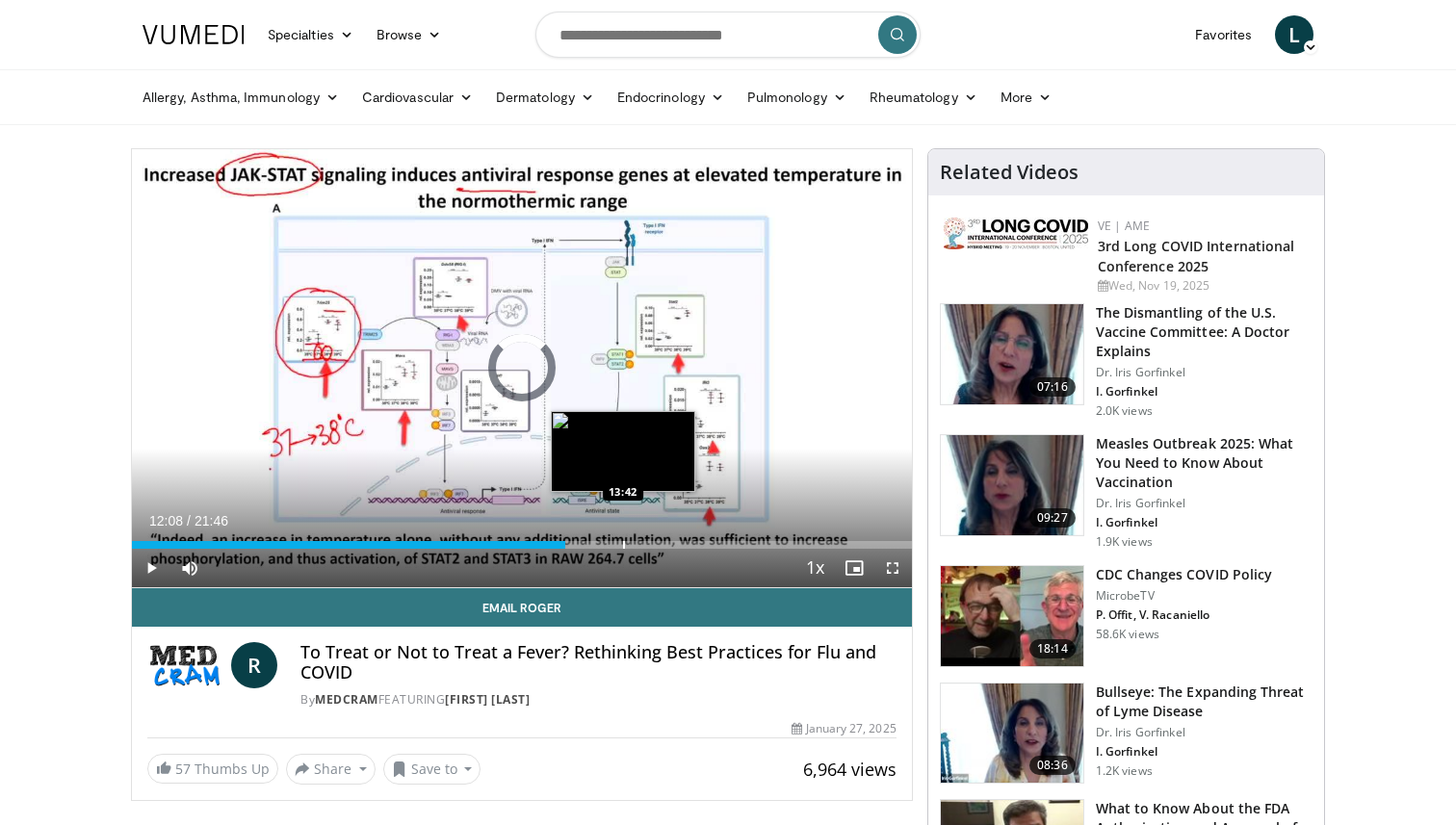 click on "Loaded :  0.00% 13:40 13:42" at bounding box center (522, 539) 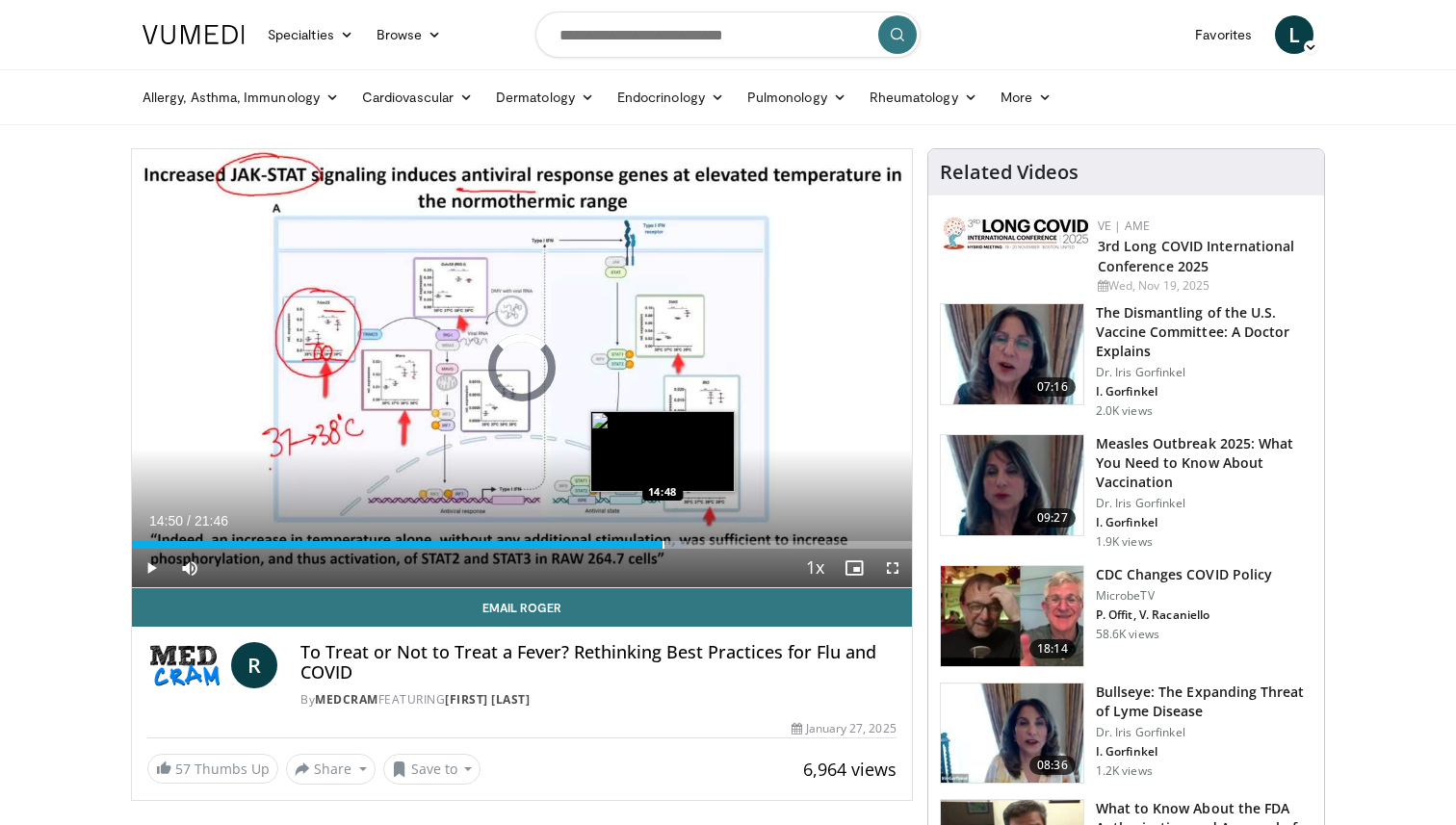 drag, startPoint x: 632, startPoint y: 542, endPoint x: 666, endPoint y: 542, distance: 34 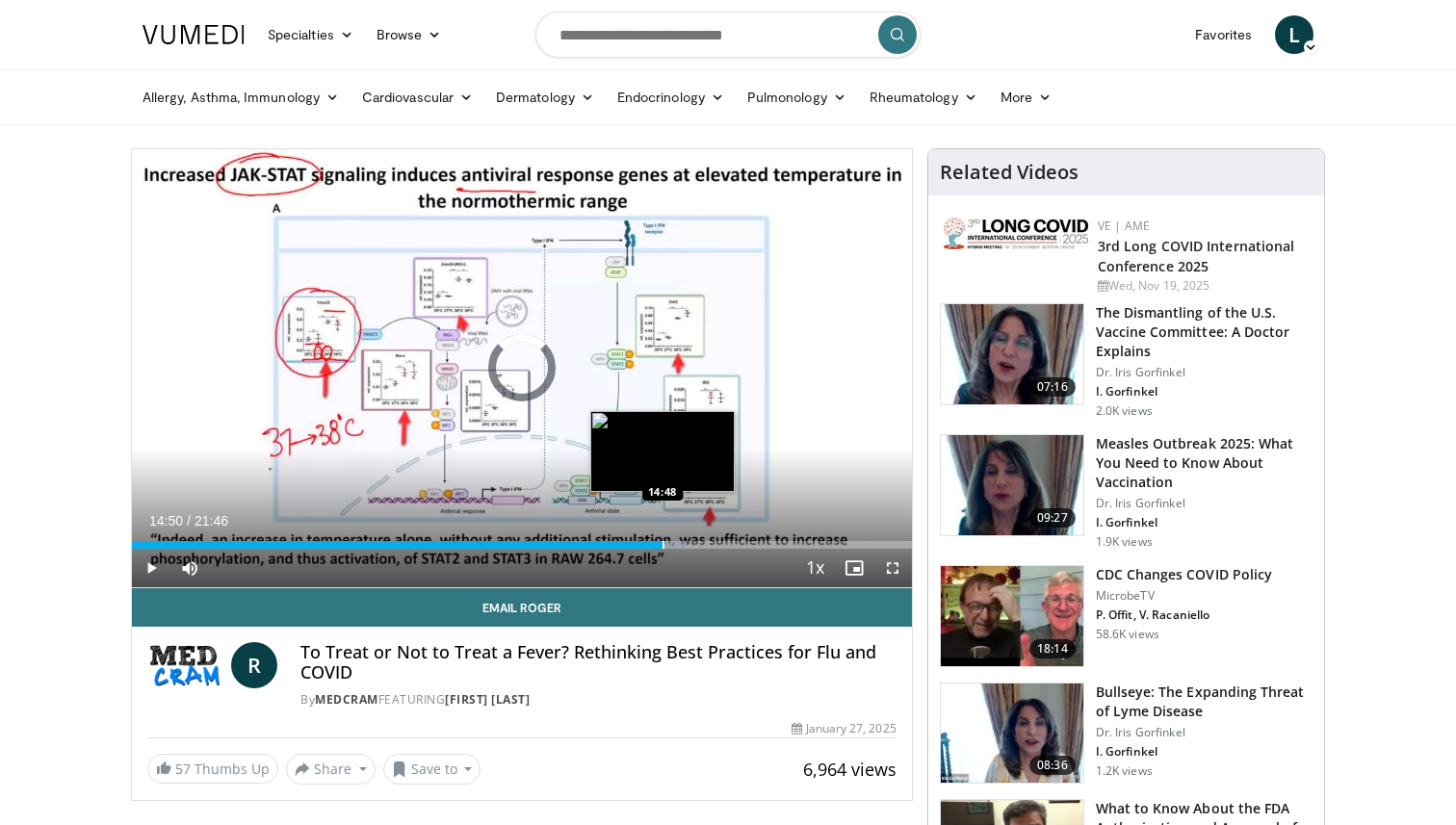 click at bounding box center [663, 545] 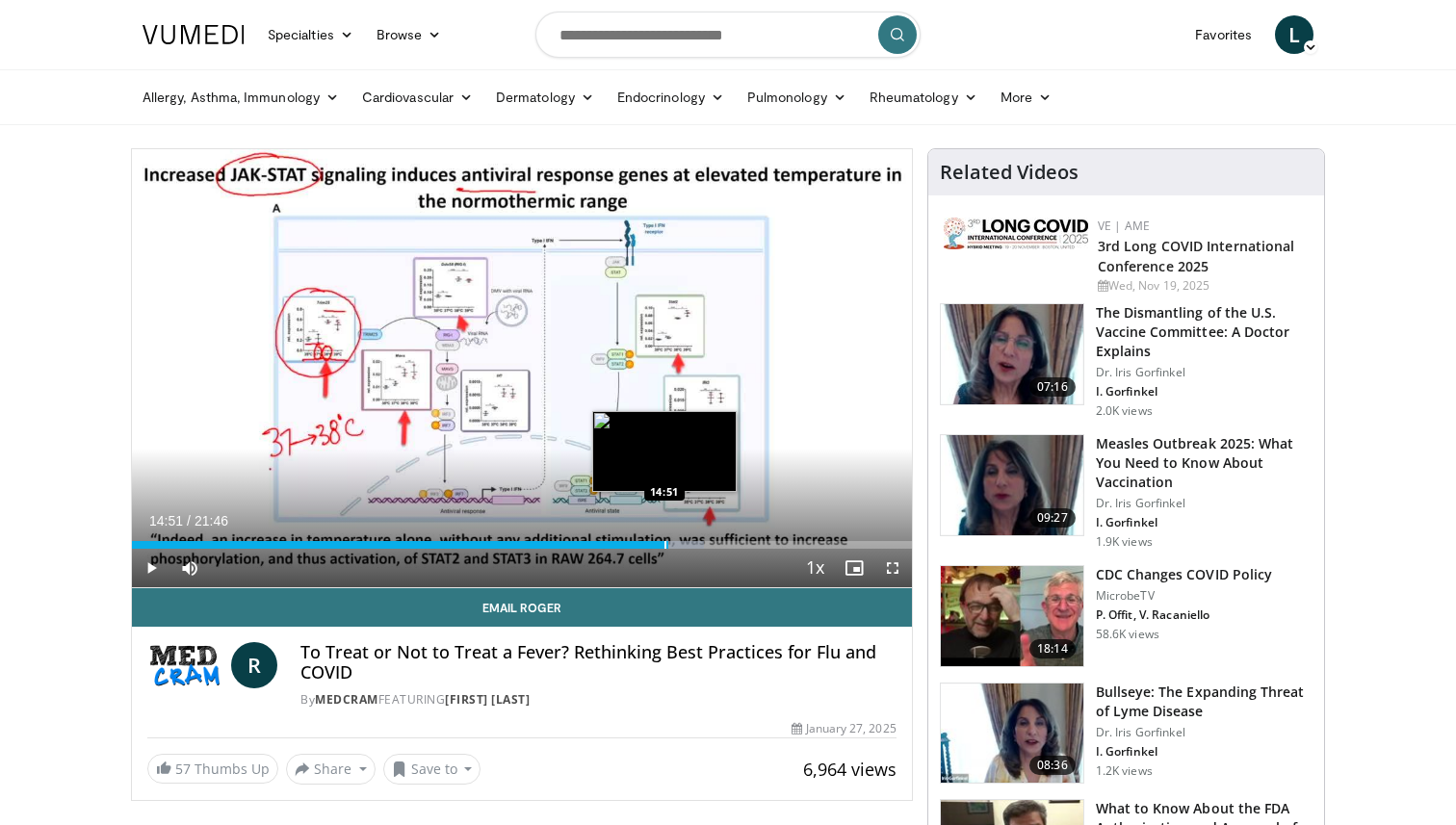 click at bounding box center [665, 545] 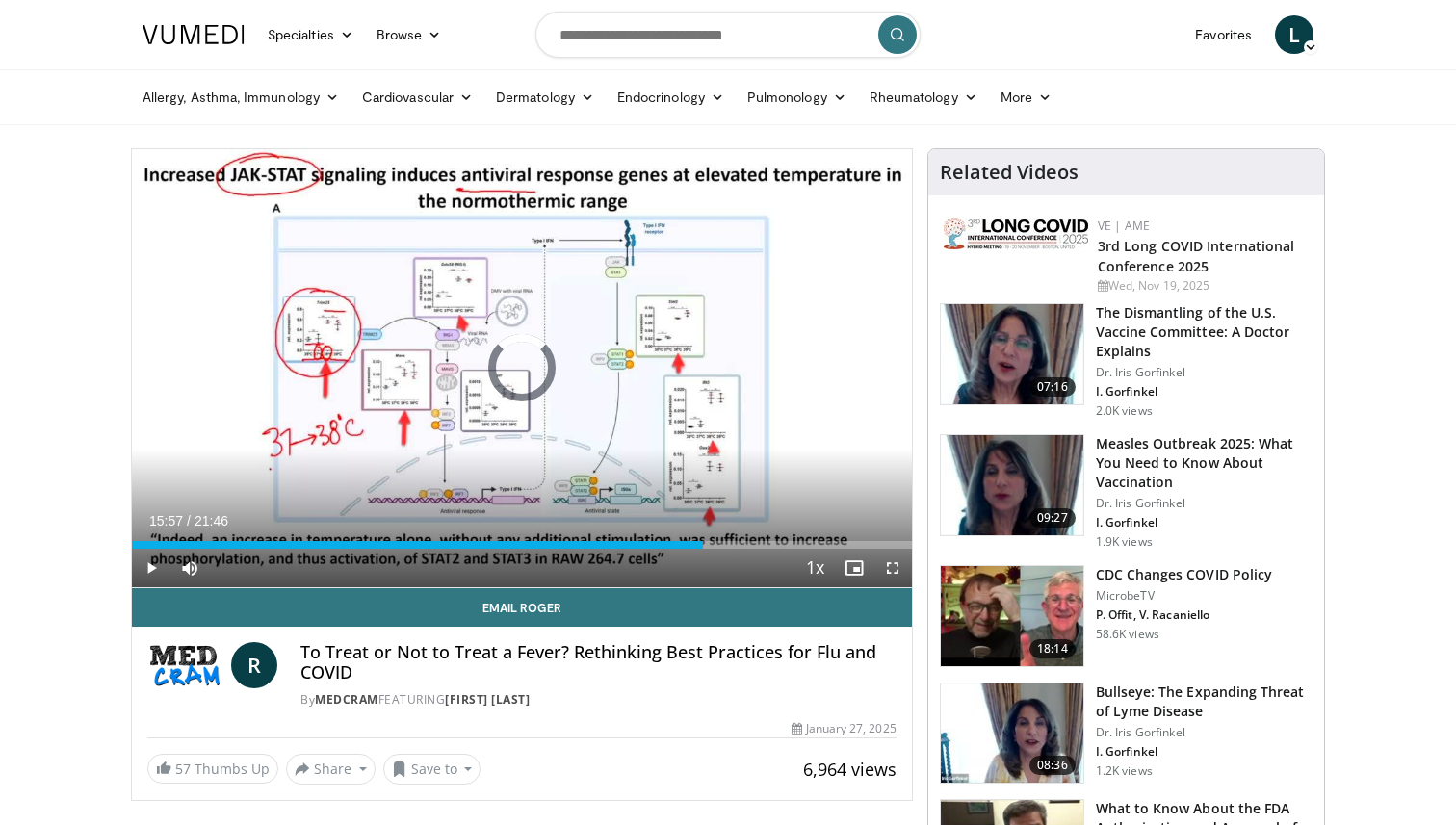 drag, startPoint x: 643, startPoint y: 548, endPoint x: 717, endPoint y: 535, distance: 75.13322 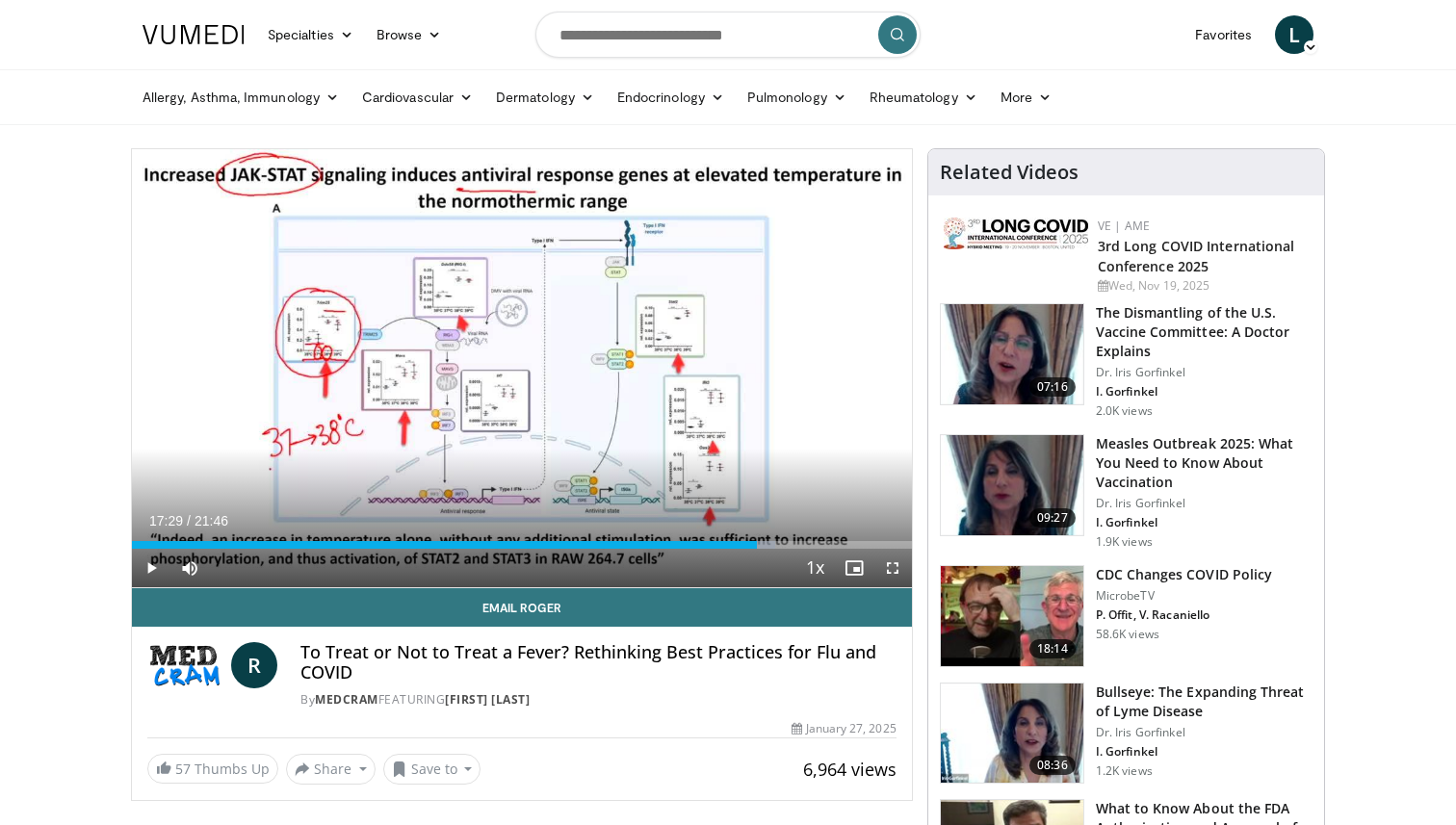 drag, startPoint x: 723, startPoint y: 540, endPoint x: 760, endPoint y: 543, distance: 37.121422 